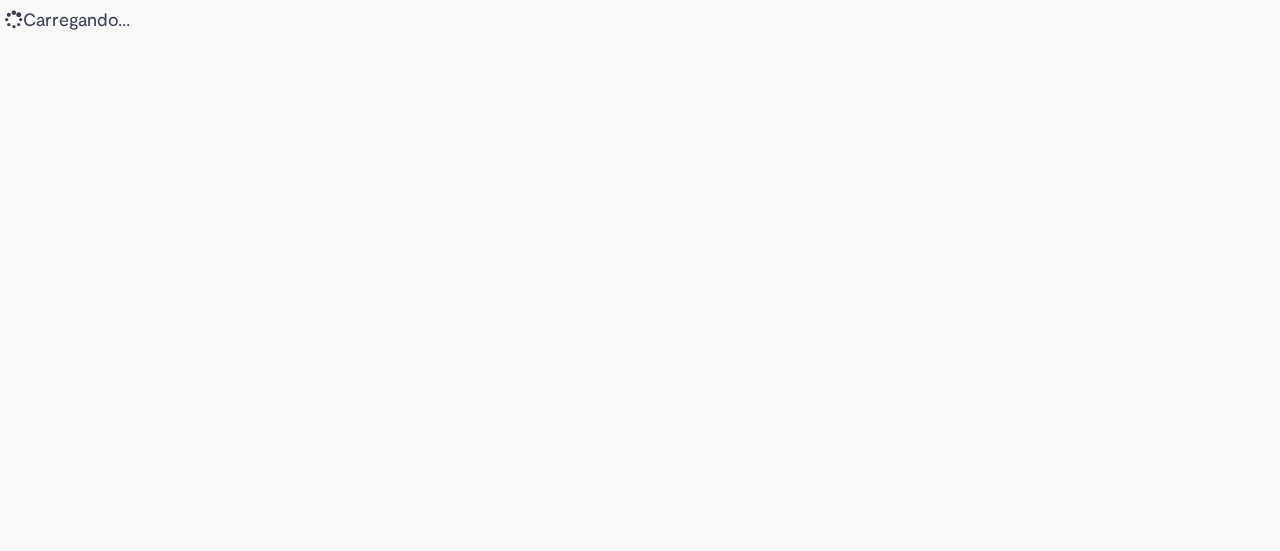 scroll, scrollTop: 0, scrollLeft: 0, axis: both 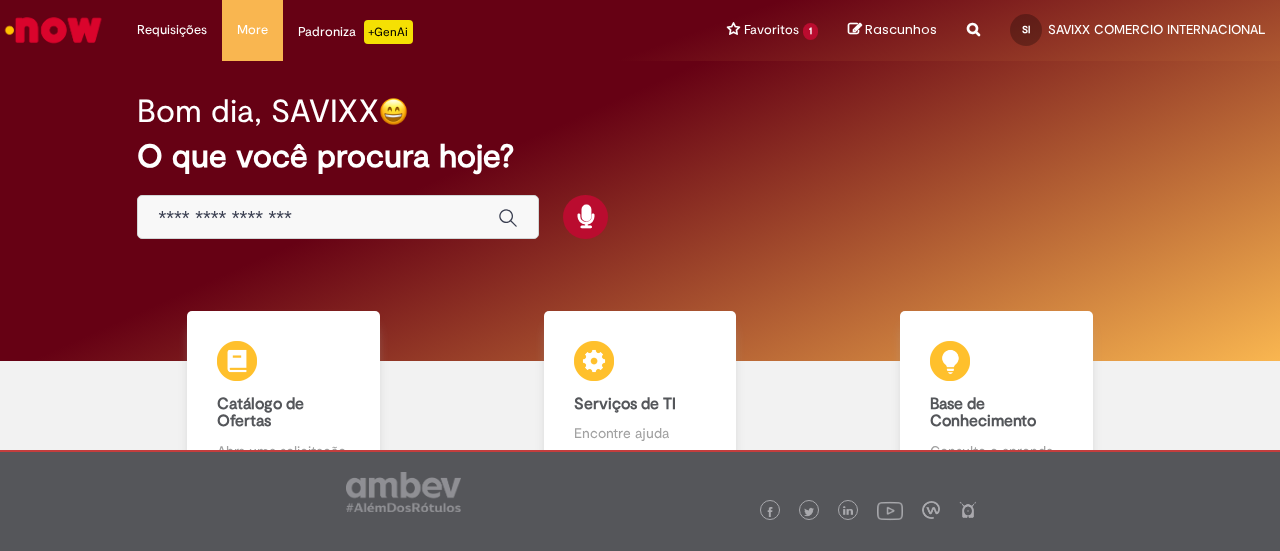 click on "Bom dia, SAVIXX
O que você procura hoje?" at bounding box center (639, 167) 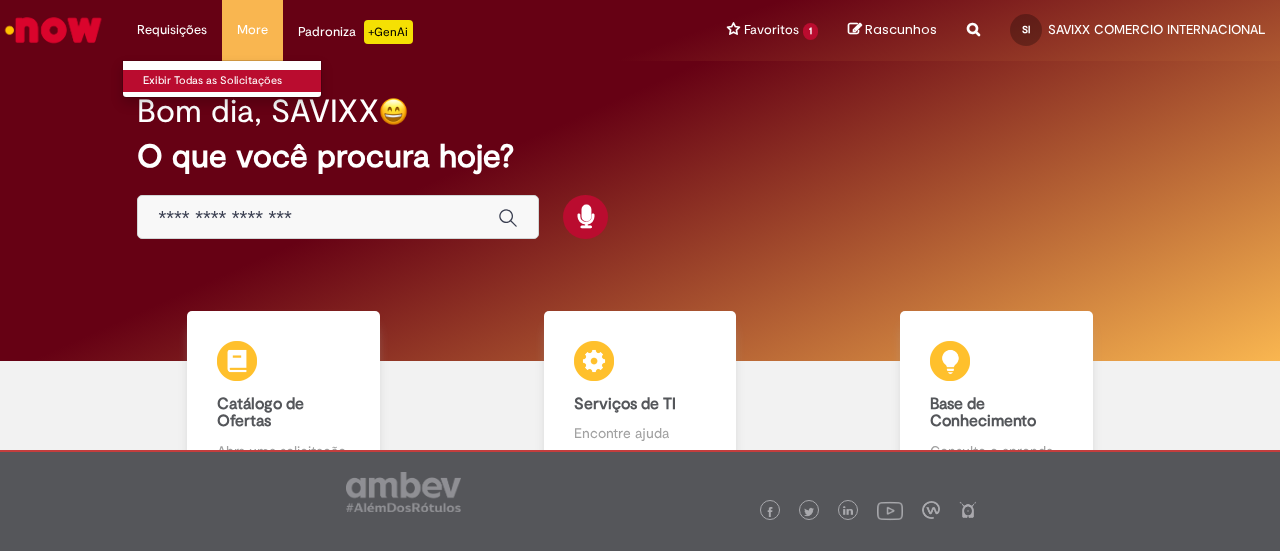 click on "Exibir Todas as Solicitações" at bounding box center (233, 81) 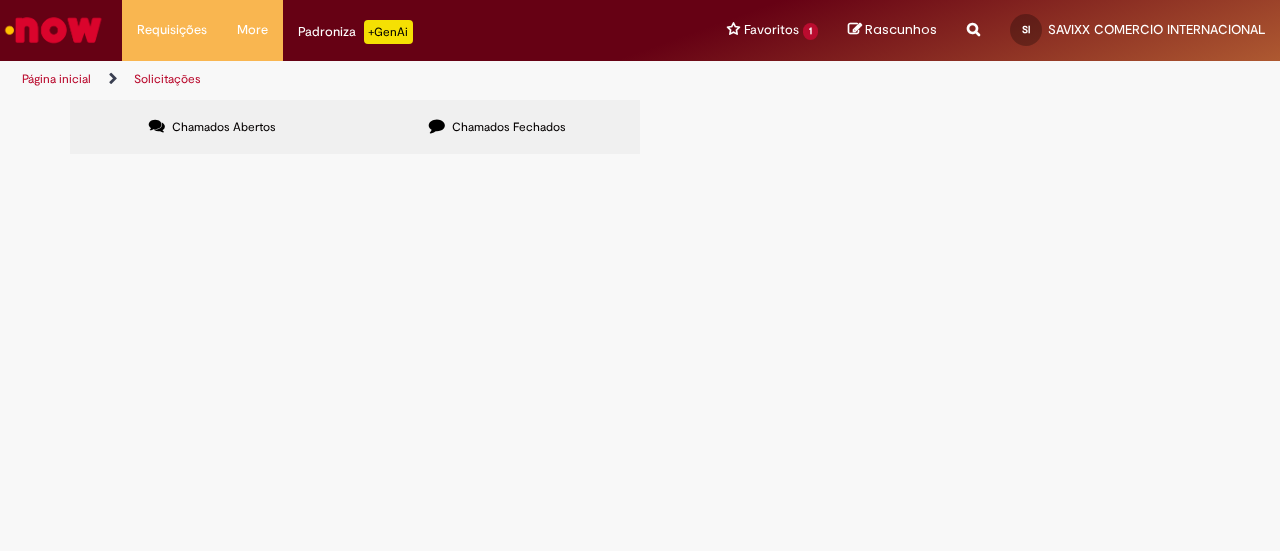 click on "Chamados Fechados" at bounding box center [497, 127] 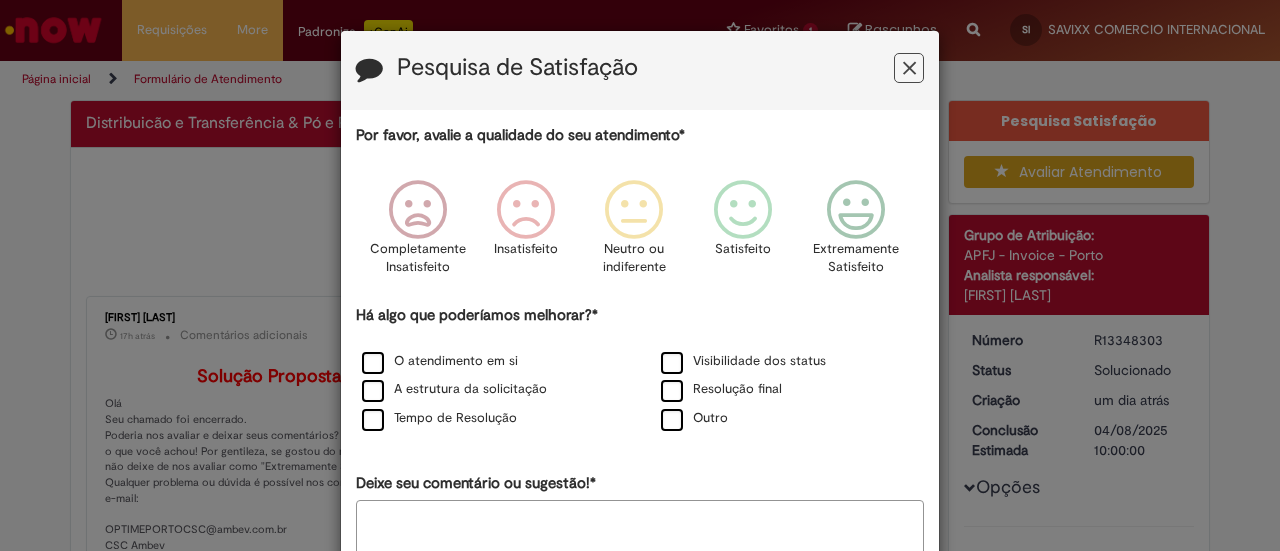 click at bounding box center (856, 210) 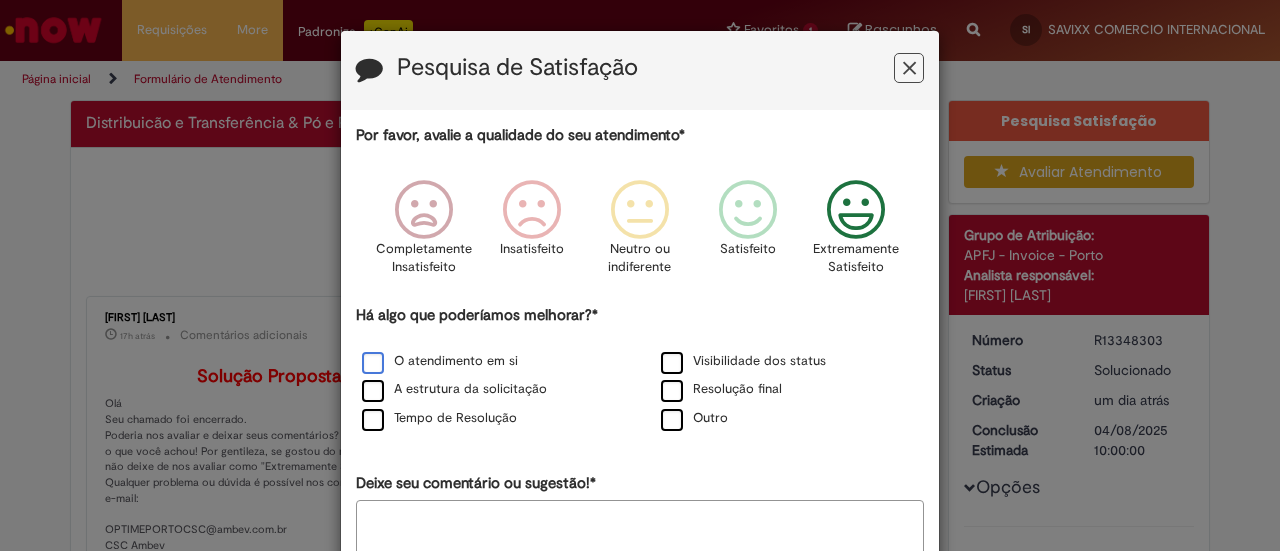 click on "O atendimento em si" at bounding box center (490, 362) 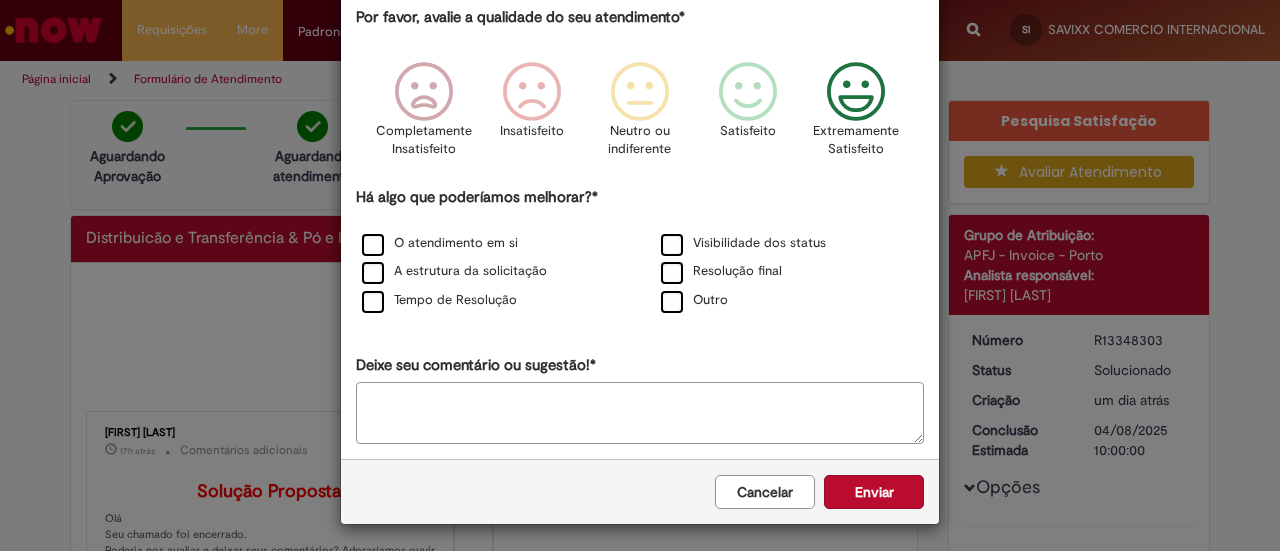 scroll, scrollTop: 119, scrollLeft: 0, axis: vertical 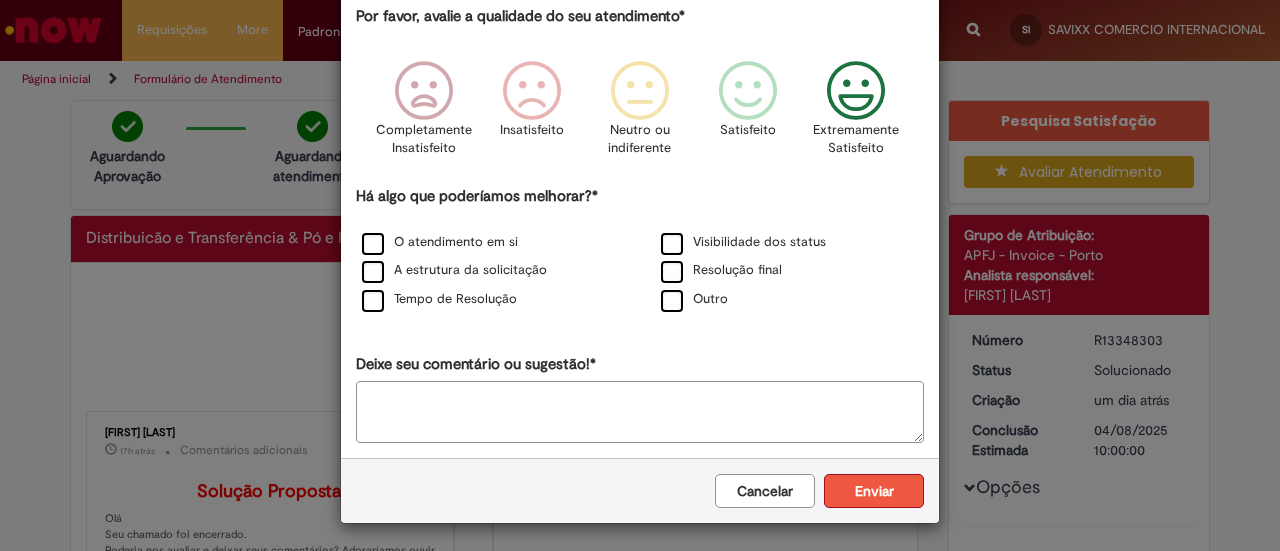 click on "Enviar" at bounding box center (874, 491) 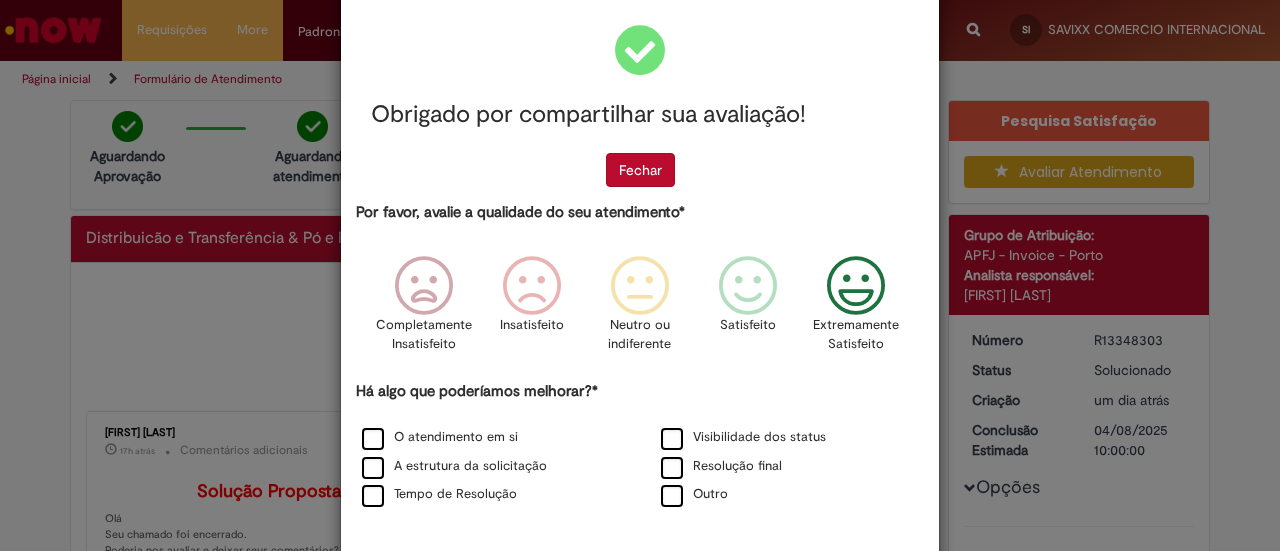 scroll, scrollTop: 0, scrollLeft: 0, axis: both 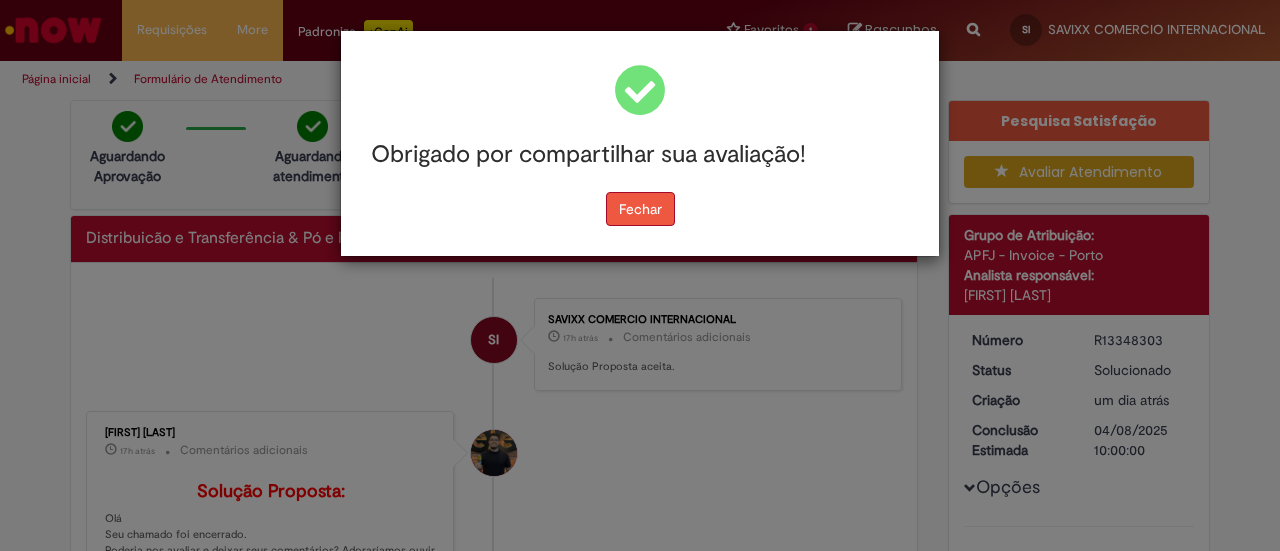 click on "Fechar" at bounding box center (640, 209) 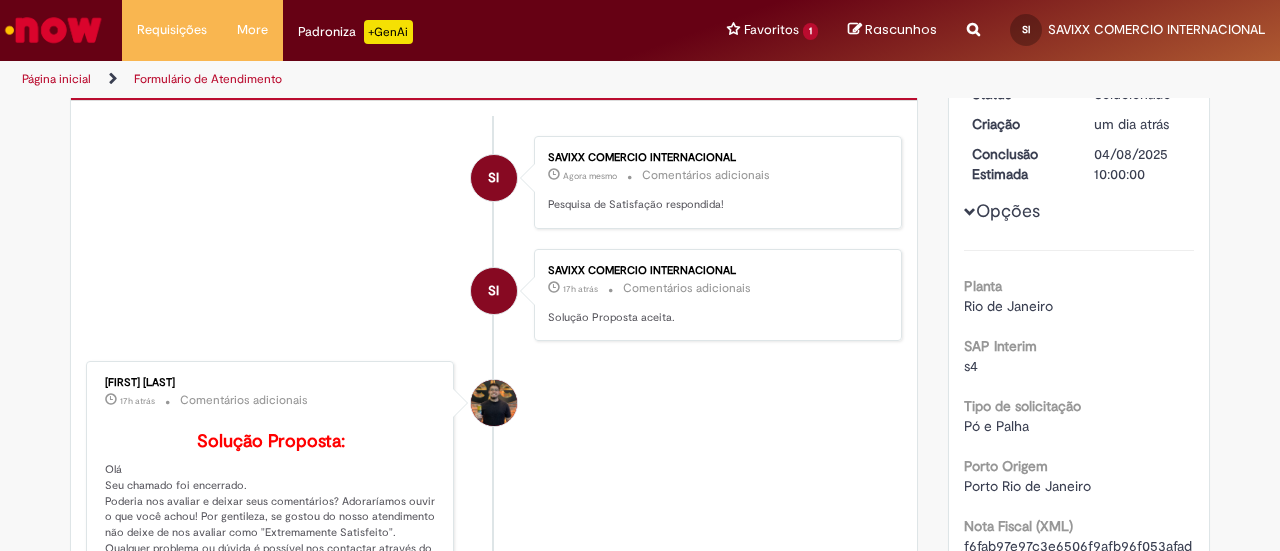 scroll, scrollTop: 500, scrollLeft: 0, axis: vertical 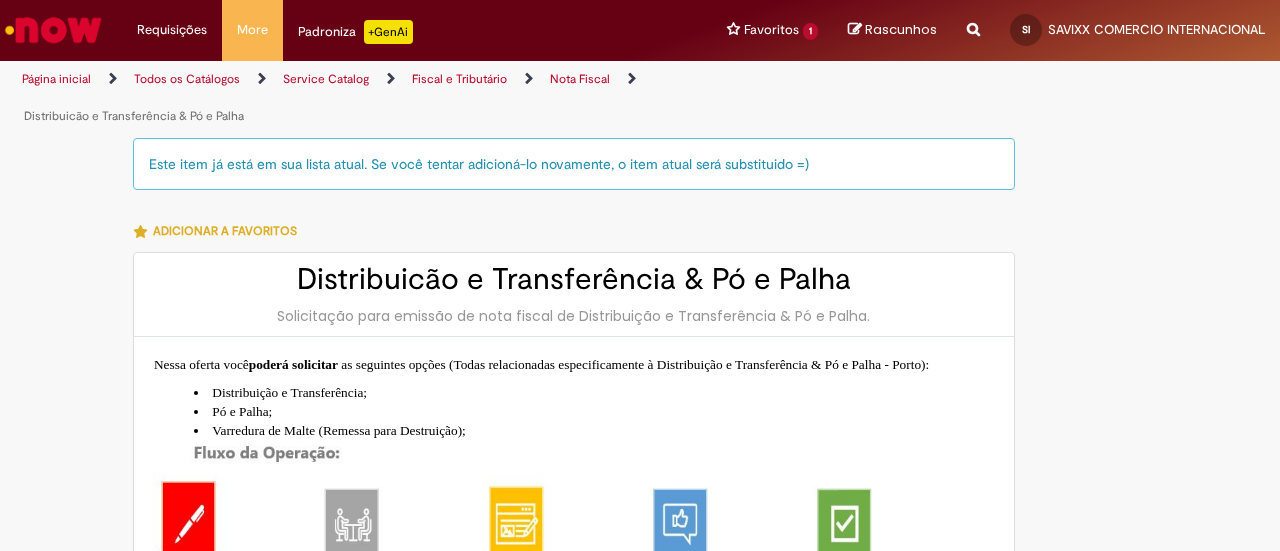type on "**********" 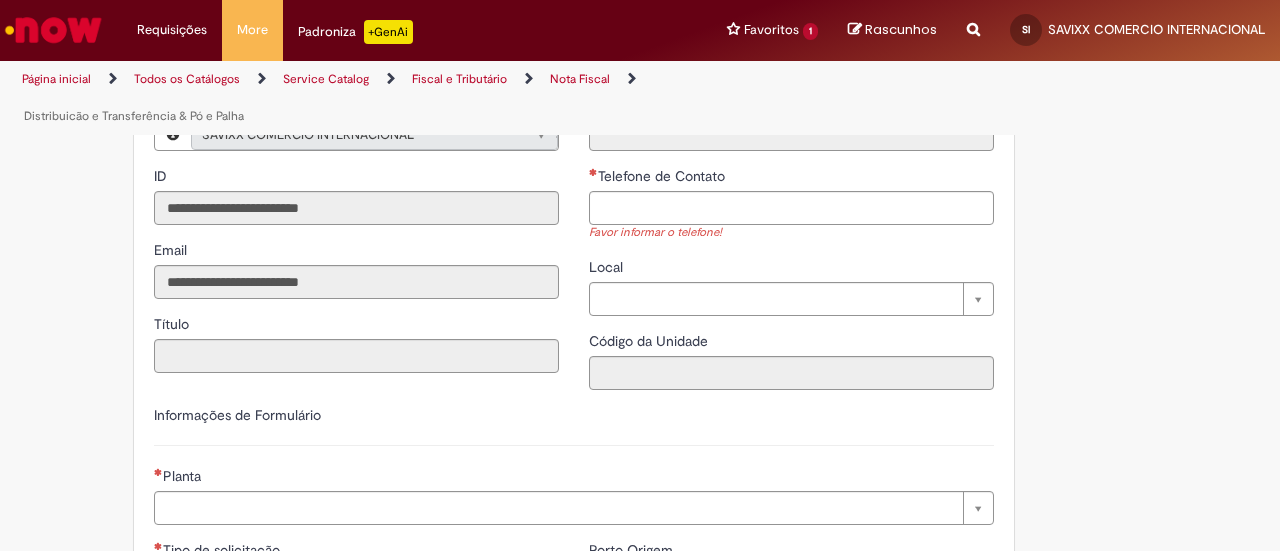 scroll, scrollTop: 900, scrollLeft: 0, axis: vertical 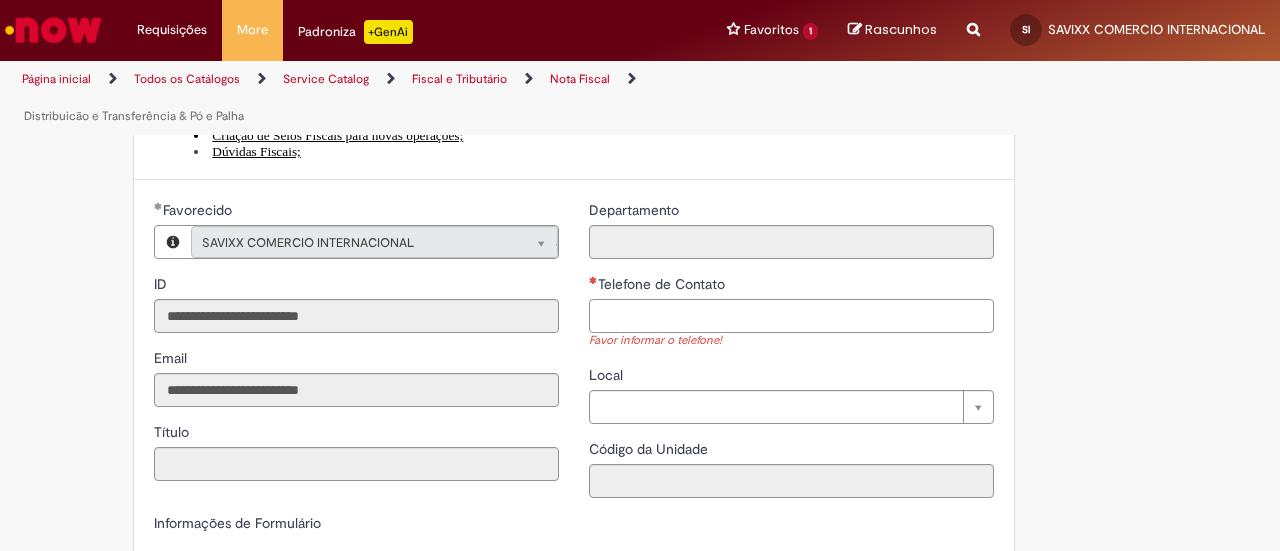 click on "Telefone de Contato" at bounding box center (791, 316) 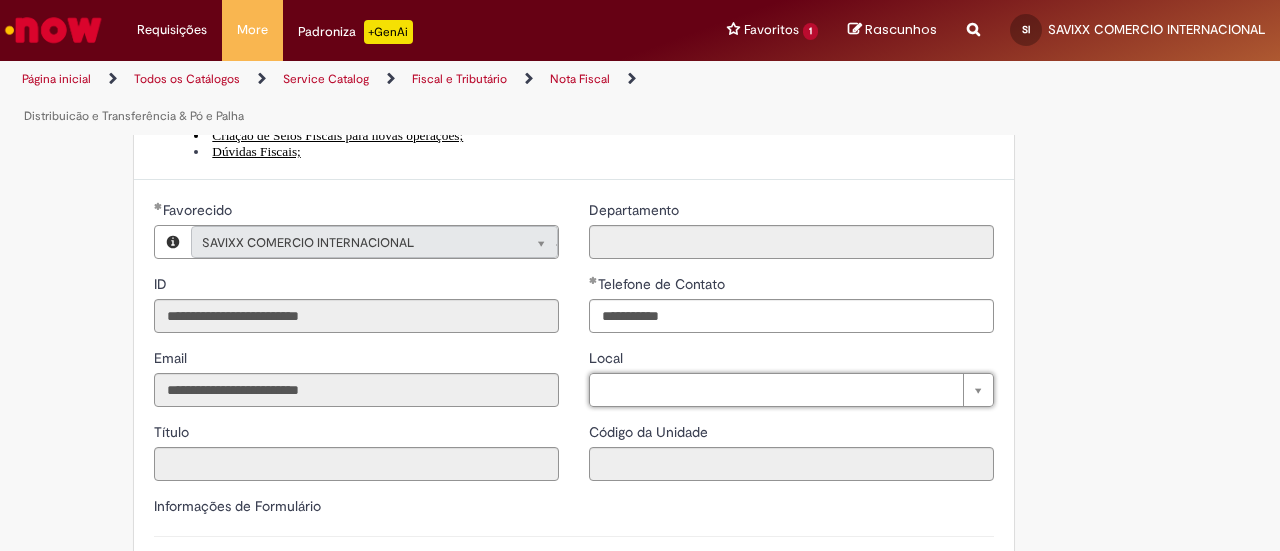 type on "**********" 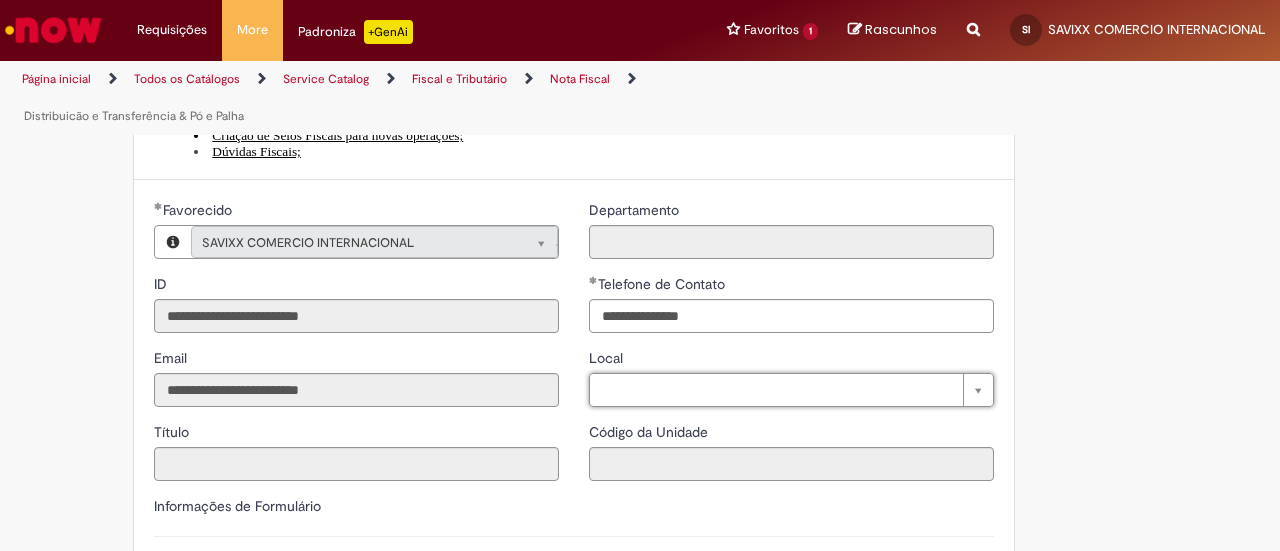 type on "*" 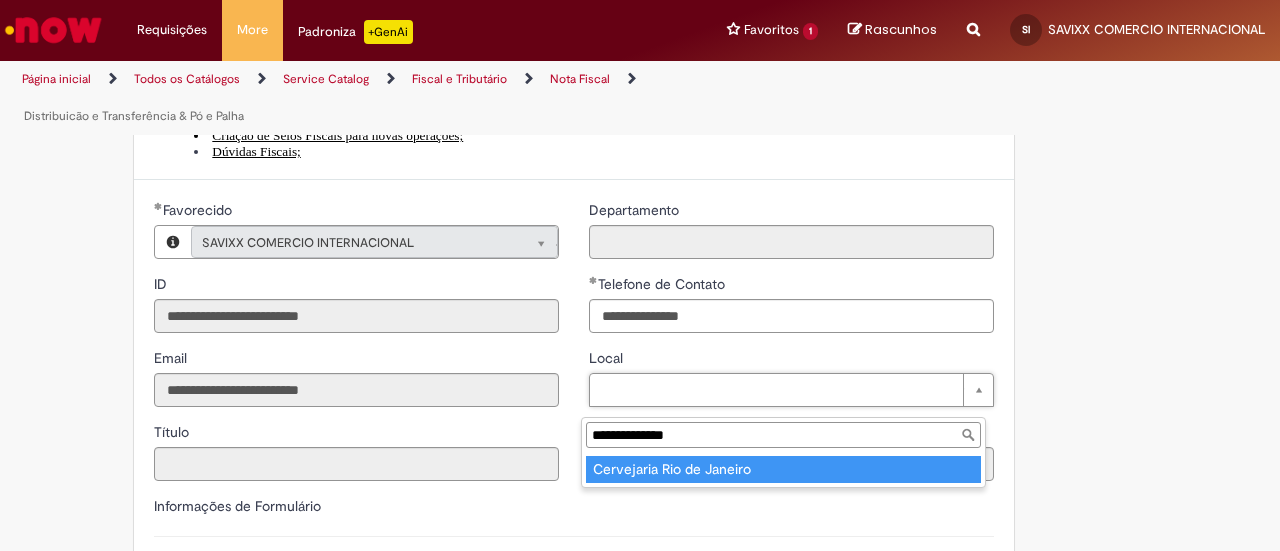 type on "**********" 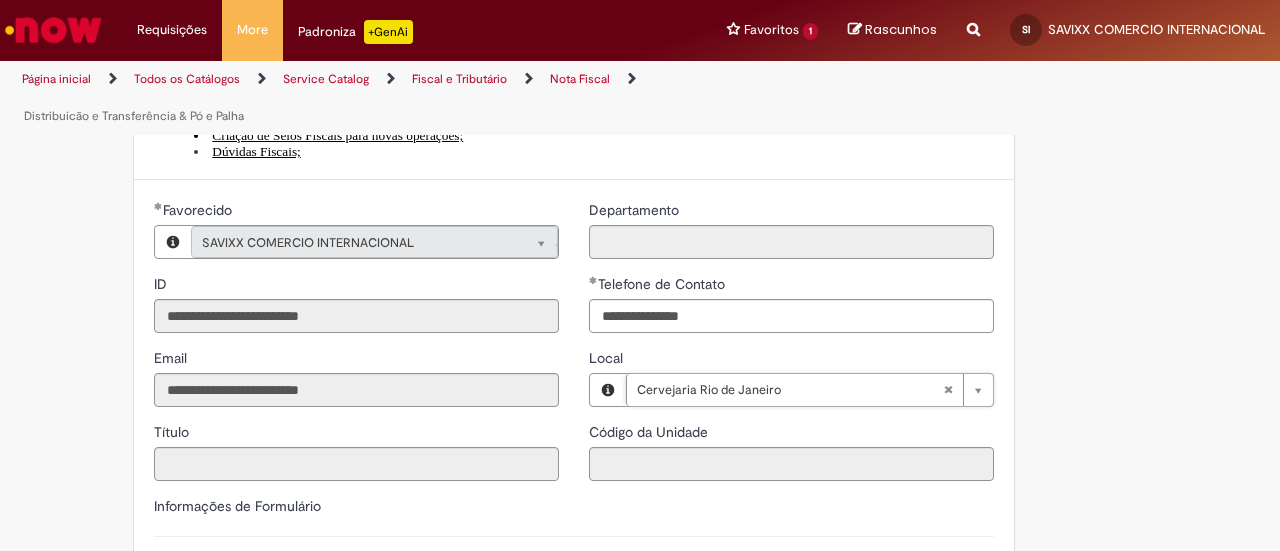 type on "****" 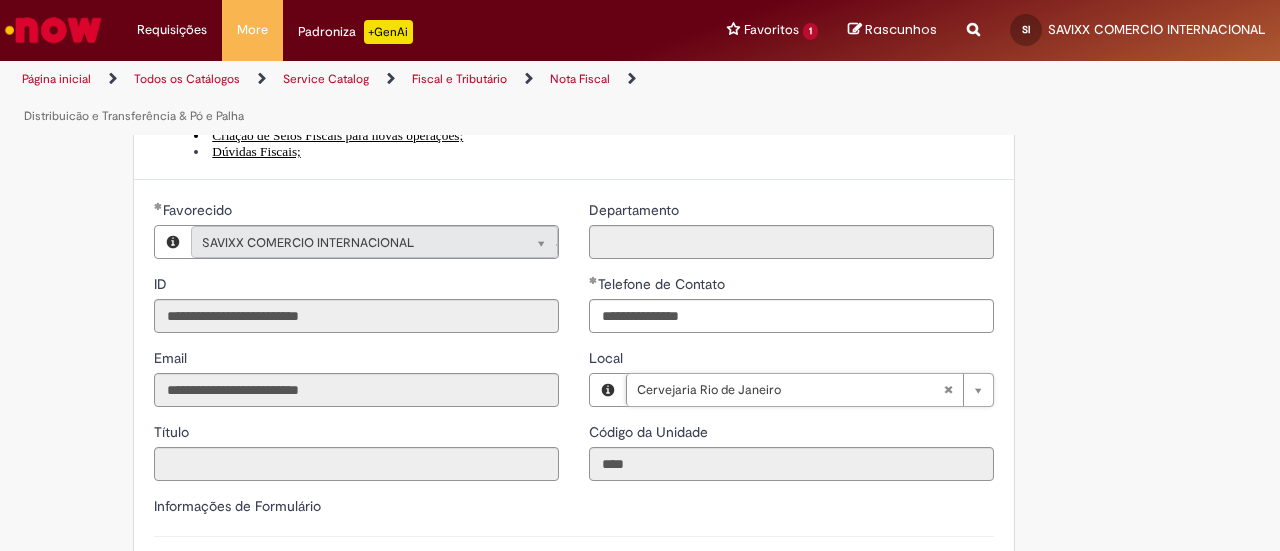 scroll, scrollTop: 1200, scrollLeft: 0, axis: vertical 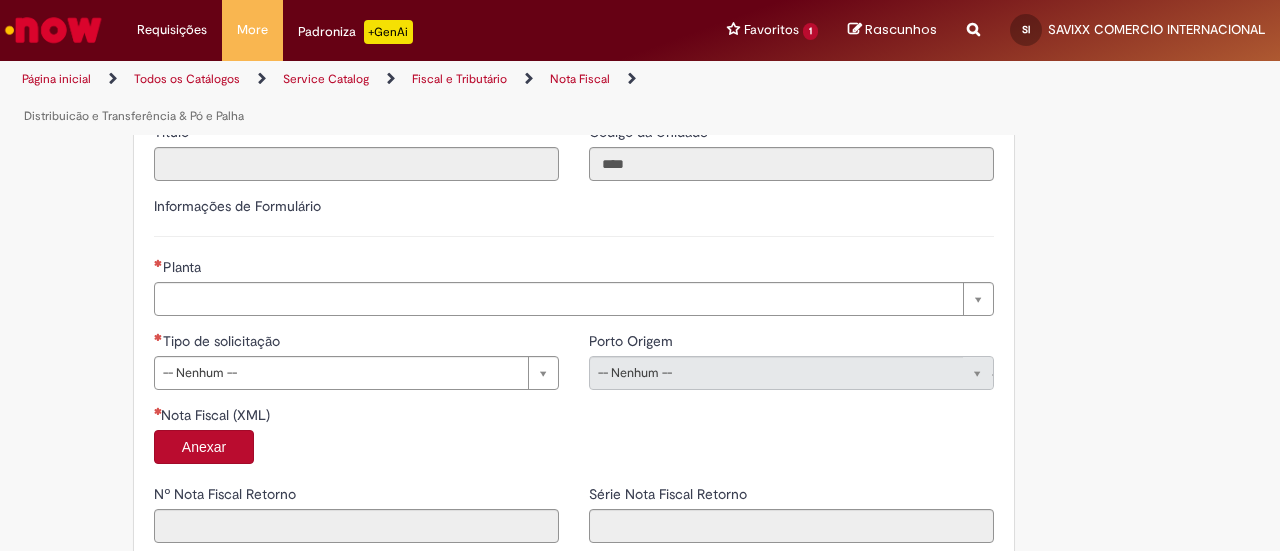 drag, startPoint x: 530, startPoint y: 340, endPoint x: 530, endPoint y: 327, distance: 13 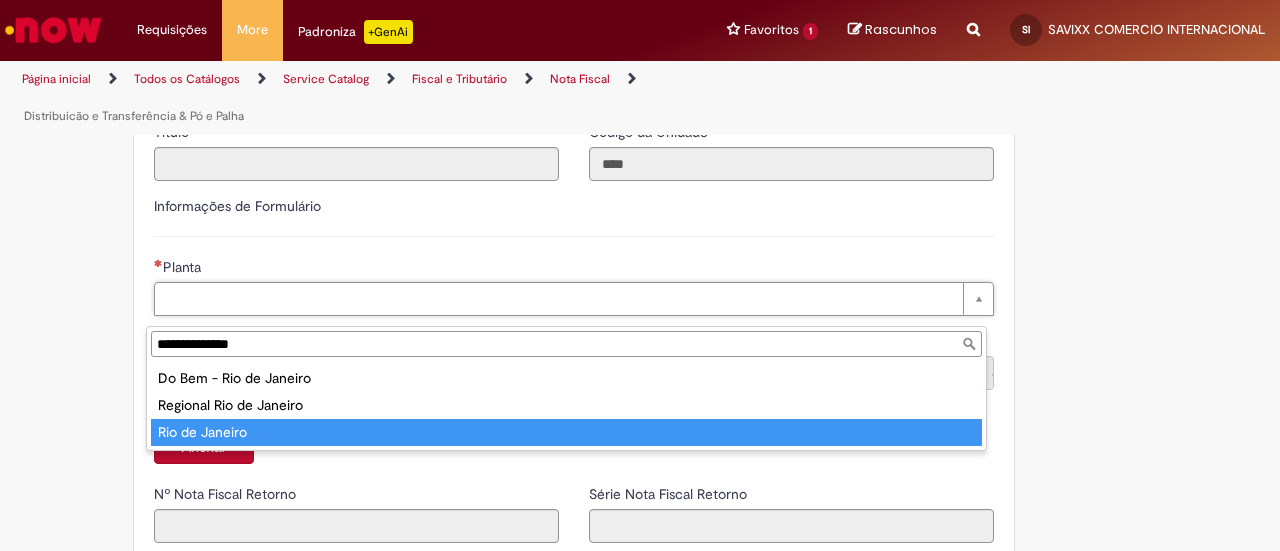 type on "**********" 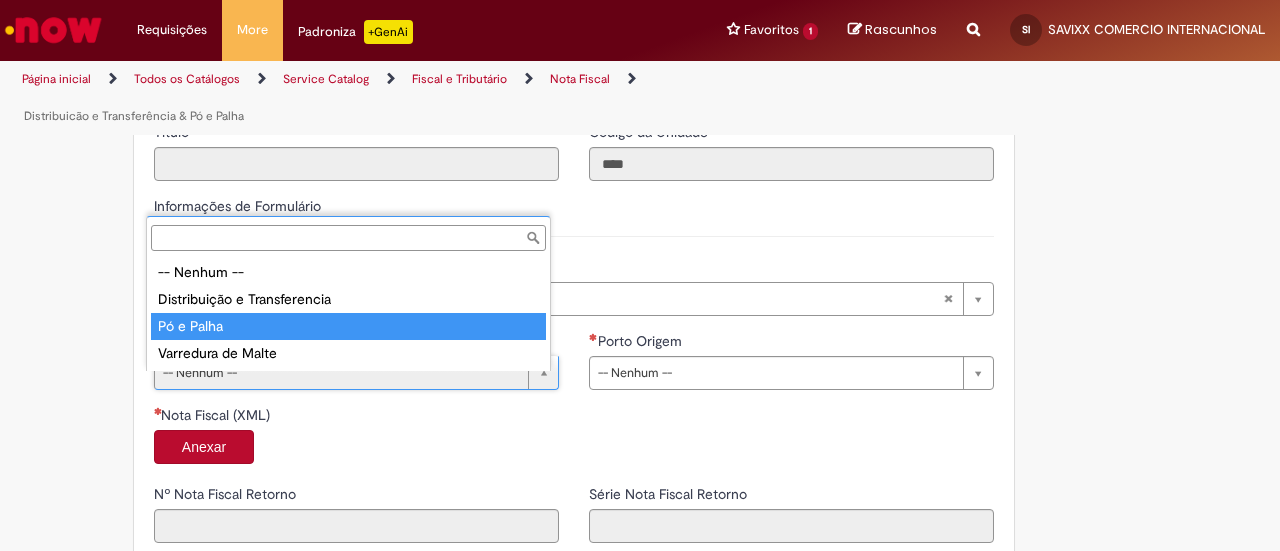 type on "**********" 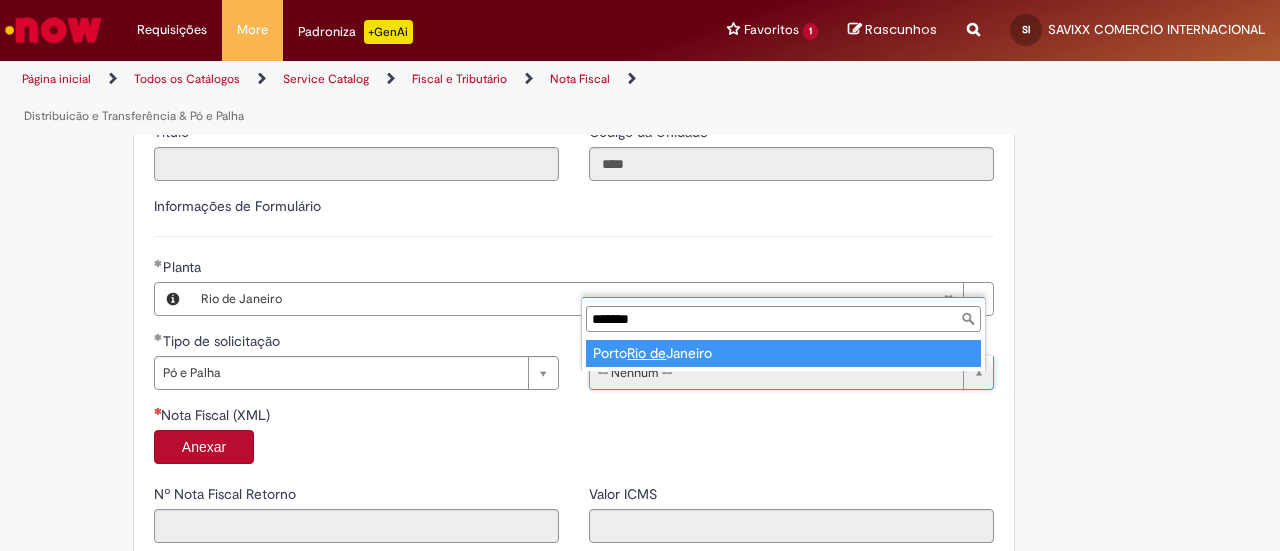 type on "******" 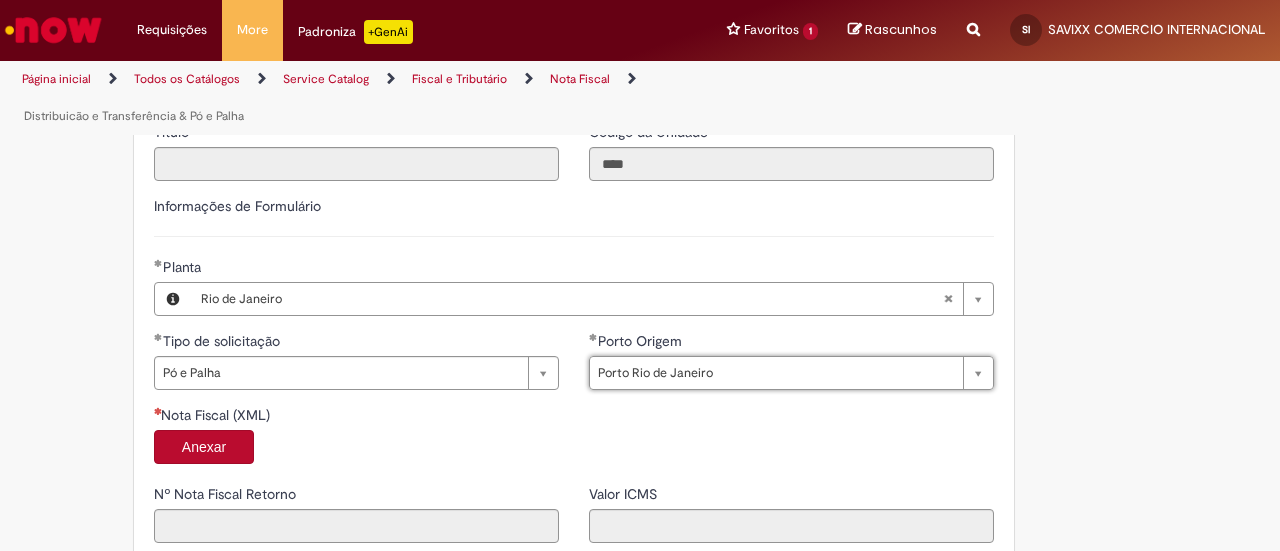 click on "Anexar" at bounding box center (204, 447) 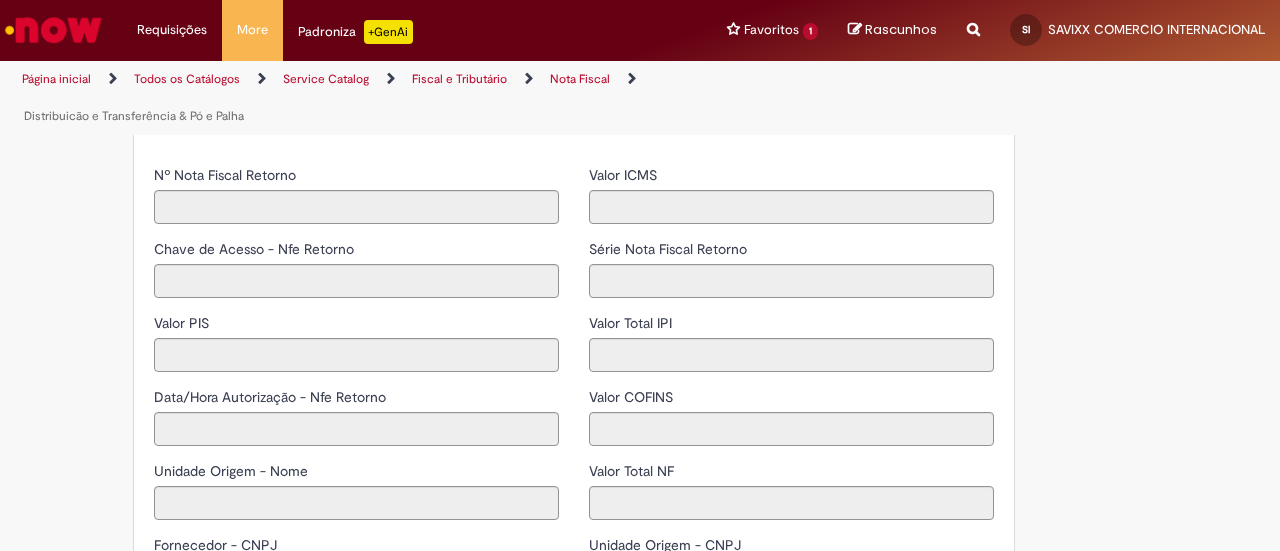 type on "****" 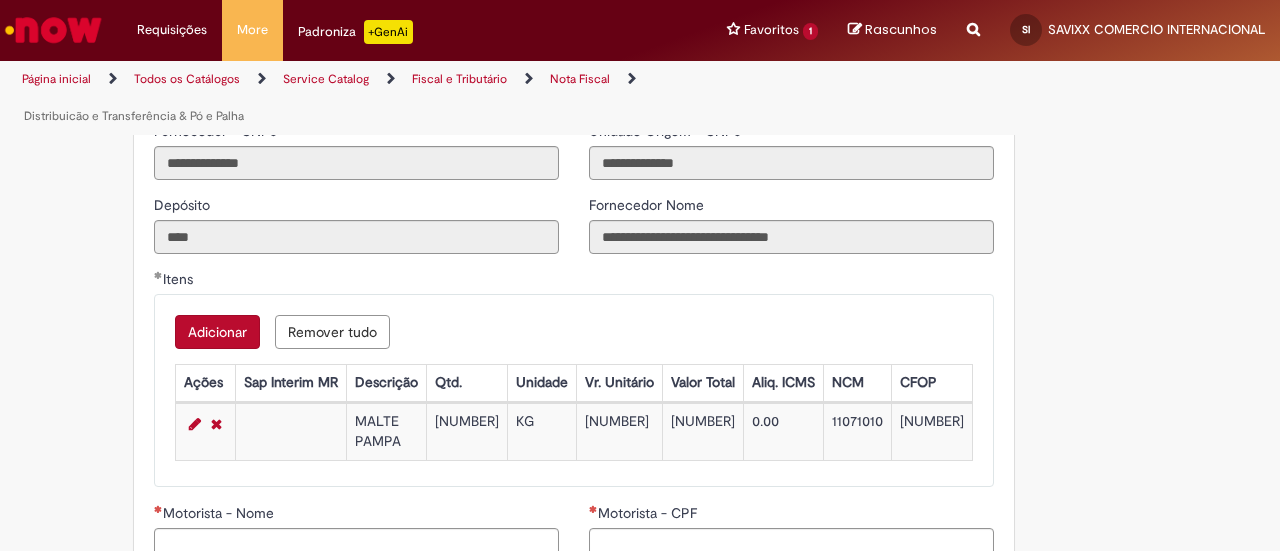 scroll, scrollTop: 2133, scrollLeft: 0, axis: vertical 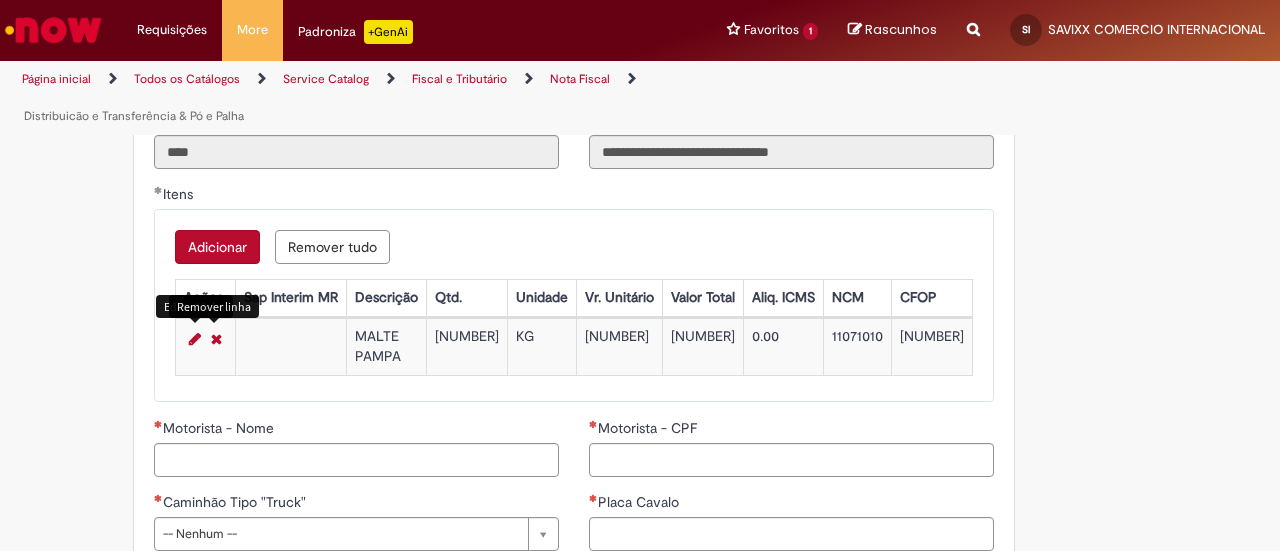 click at bounding box center [195, 339] 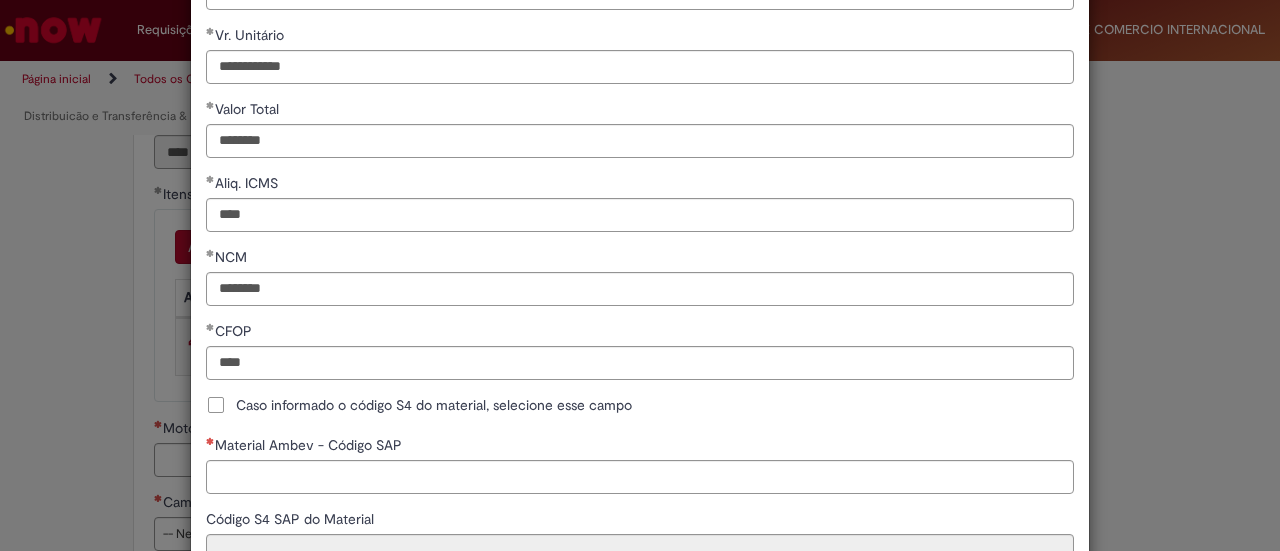 click on "Caso informado o código S4 do material, selecione esse campo" at bounding box center (434, 405) 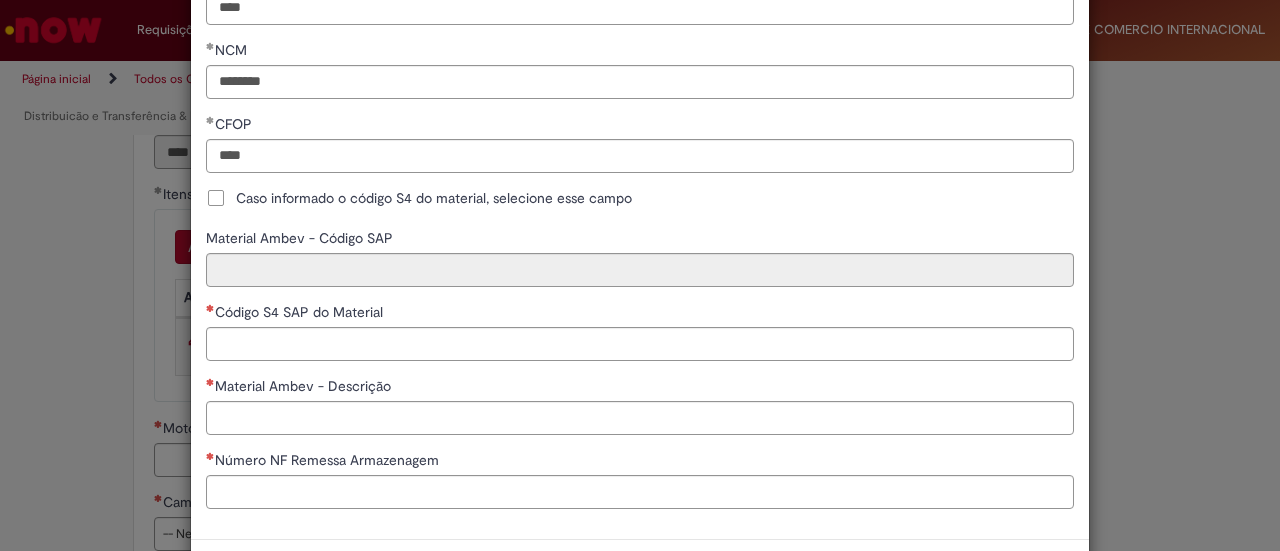 scroll, scrollTop: 588, scrollLeft: 0, axis: vertical 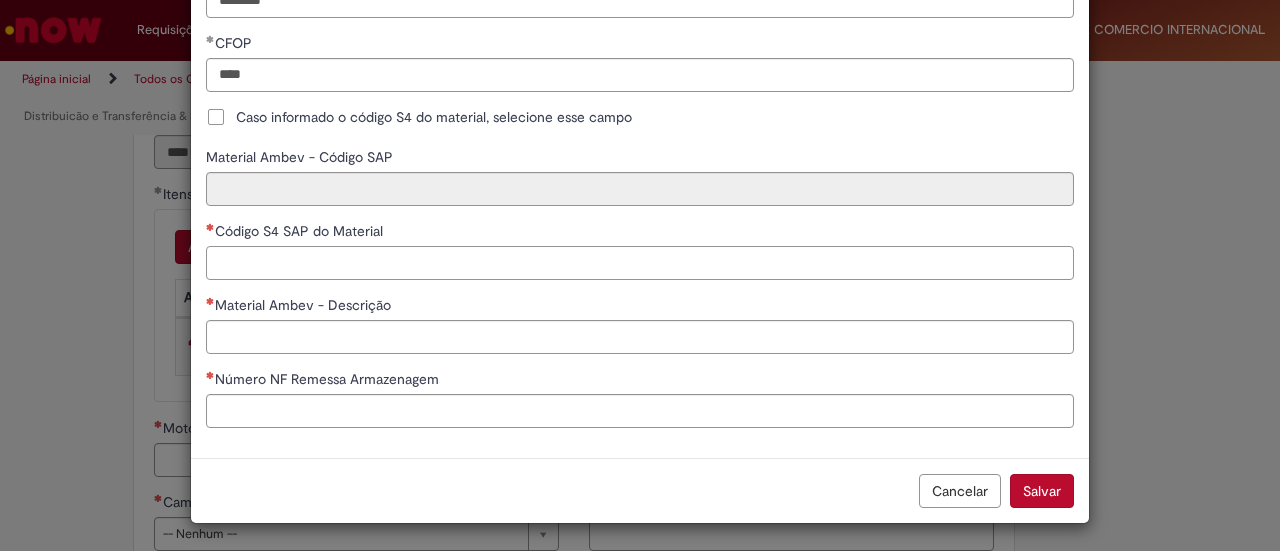 click on "Código S4 SAP do Material" at bounding box center [640, 263] 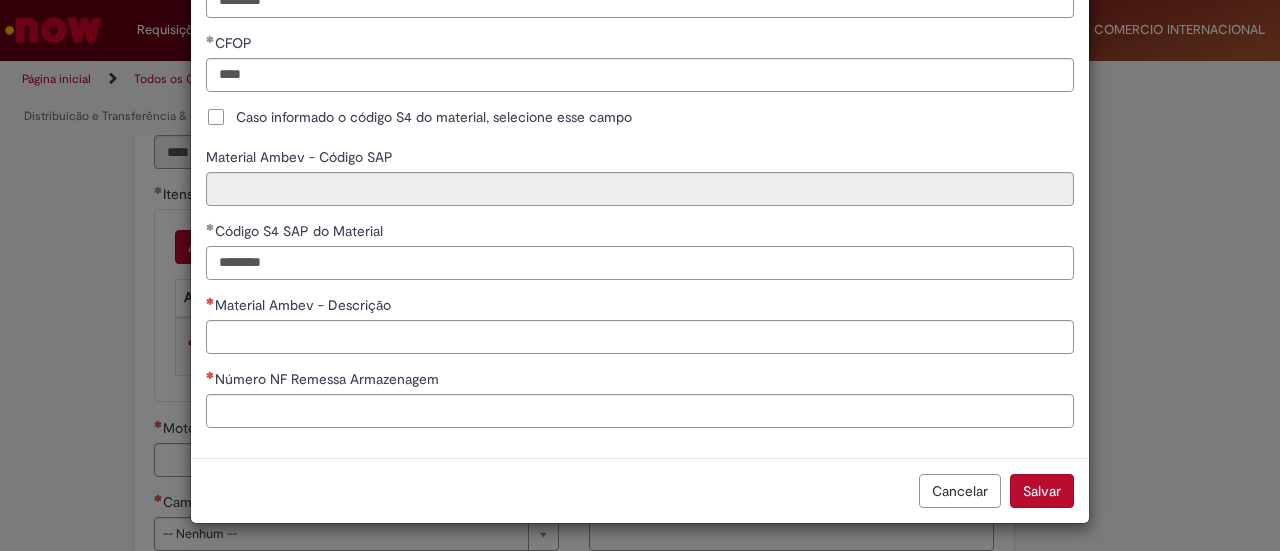 type on "********" 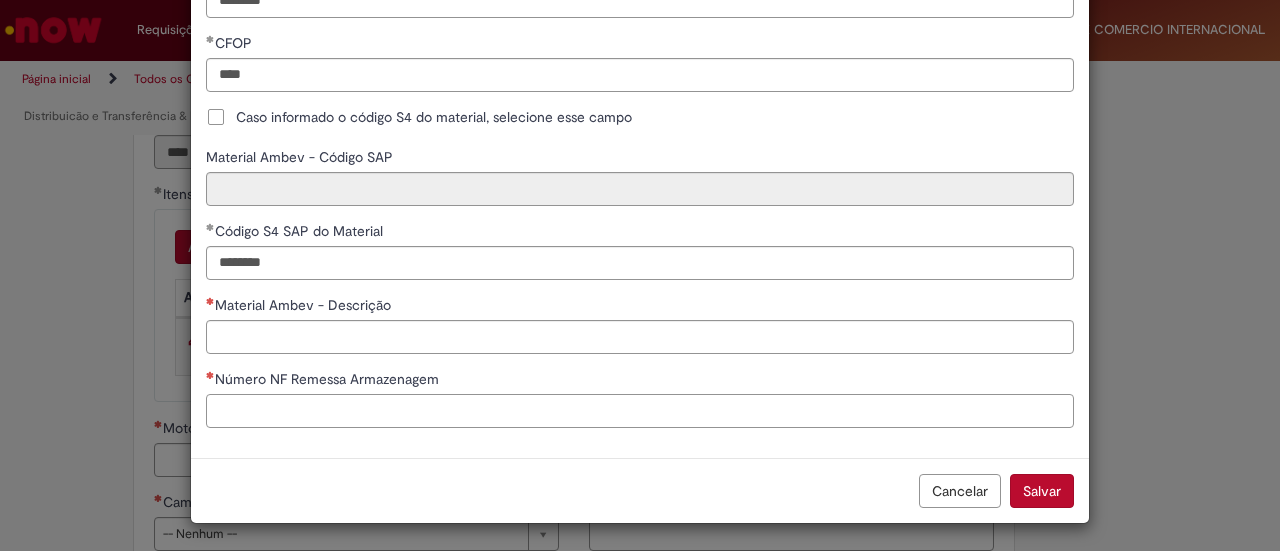 click on "Número NF Remessa Armazenagem" at bounding box center (640, 411) 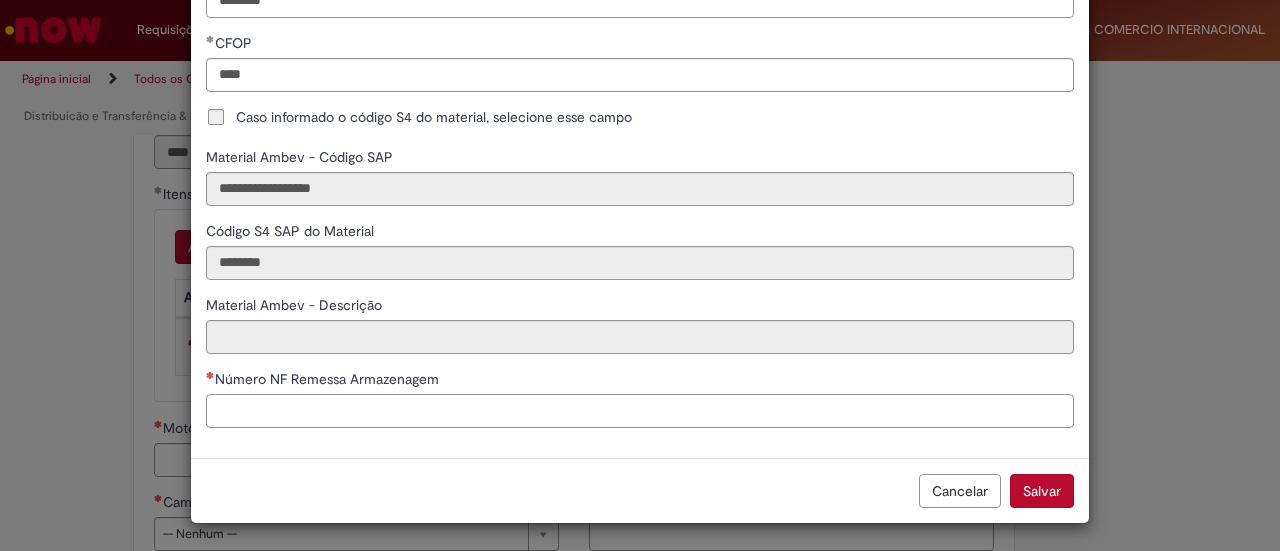 type on "**********" 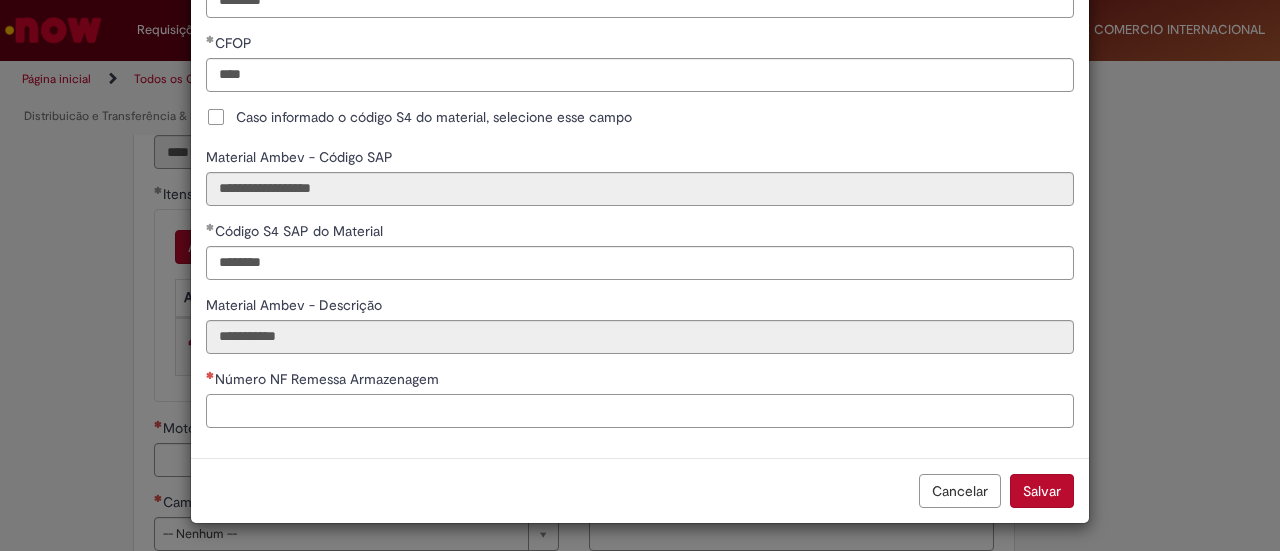 click on "Número NF Remessa Armazenagem" at bounding box center (640, 411) 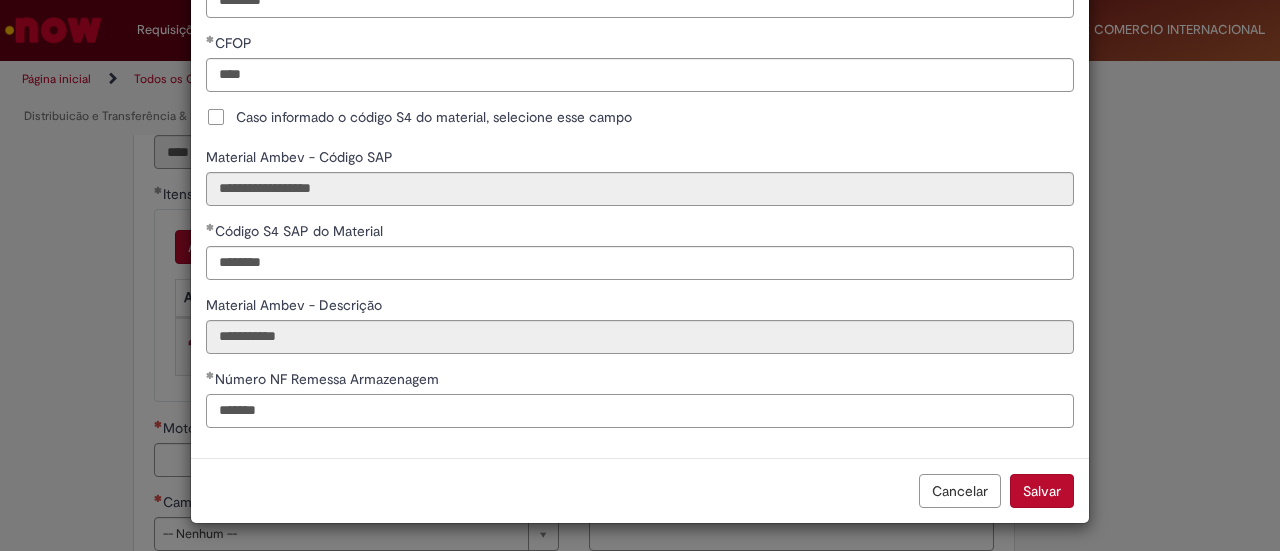 click on "*******" at bounding box center (640, 411) 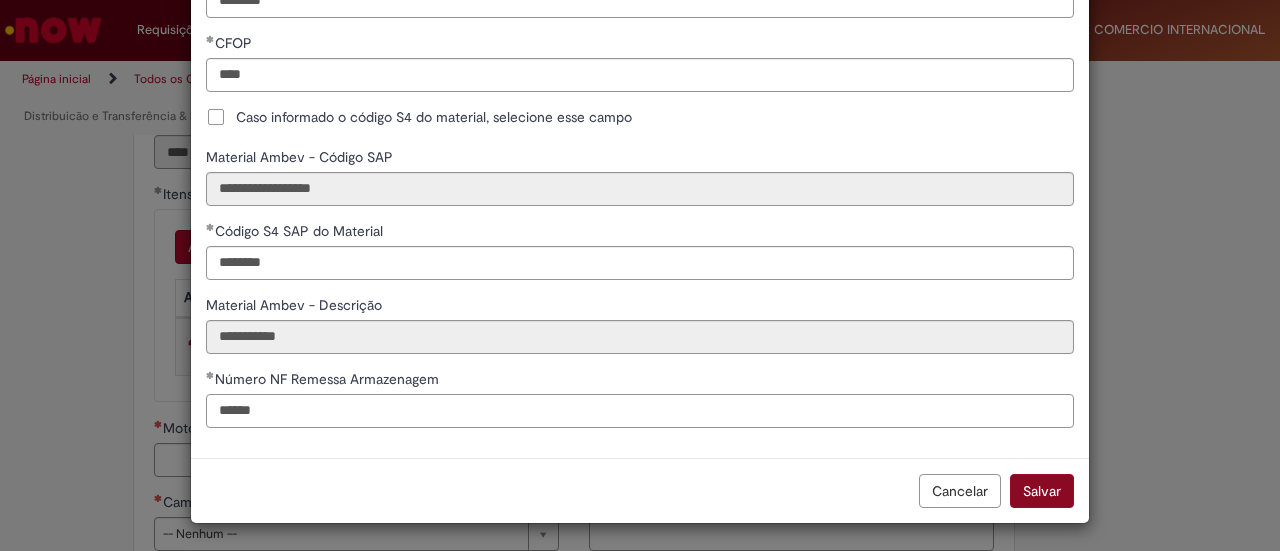 type on "******" 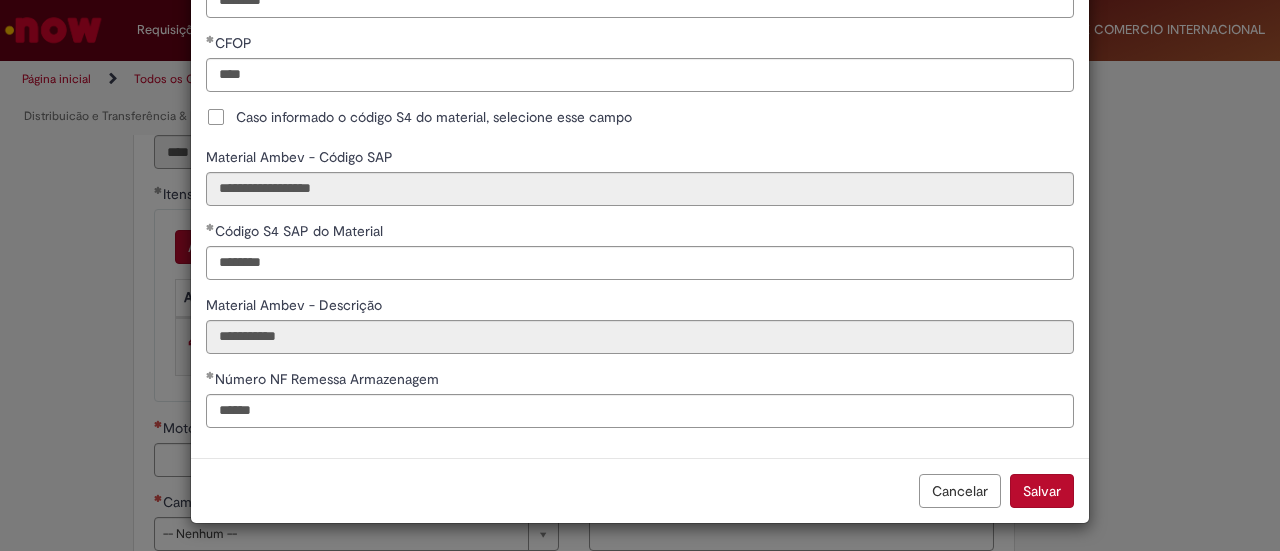 click on "Salvar" at bounding box center [1042, 491] 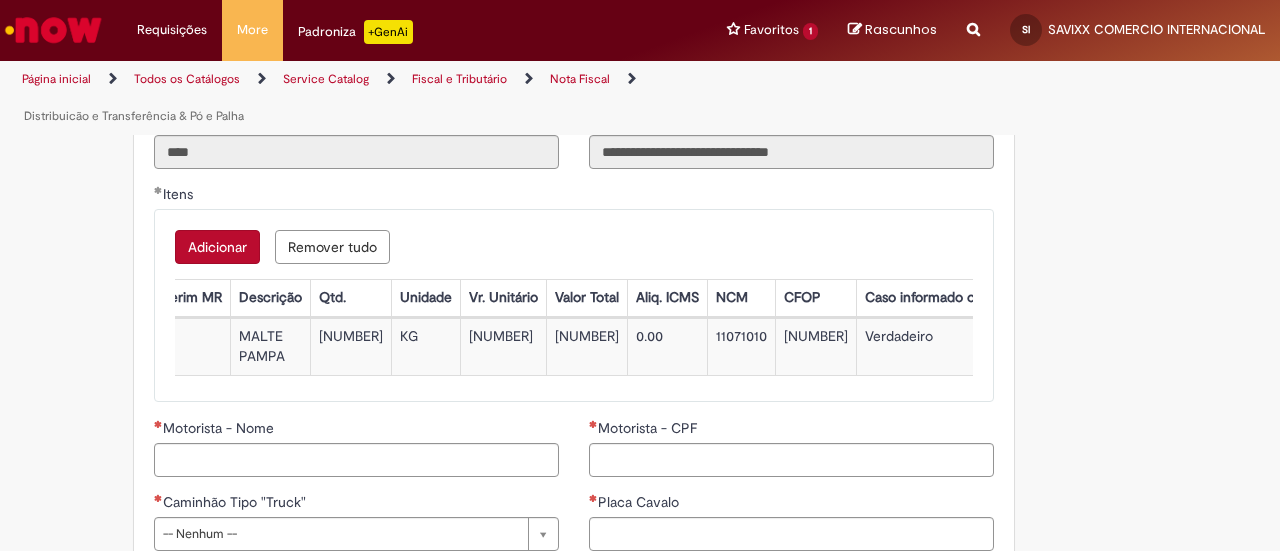 scroll, scrollTop: 0, scrollLeft: 0, axis: both 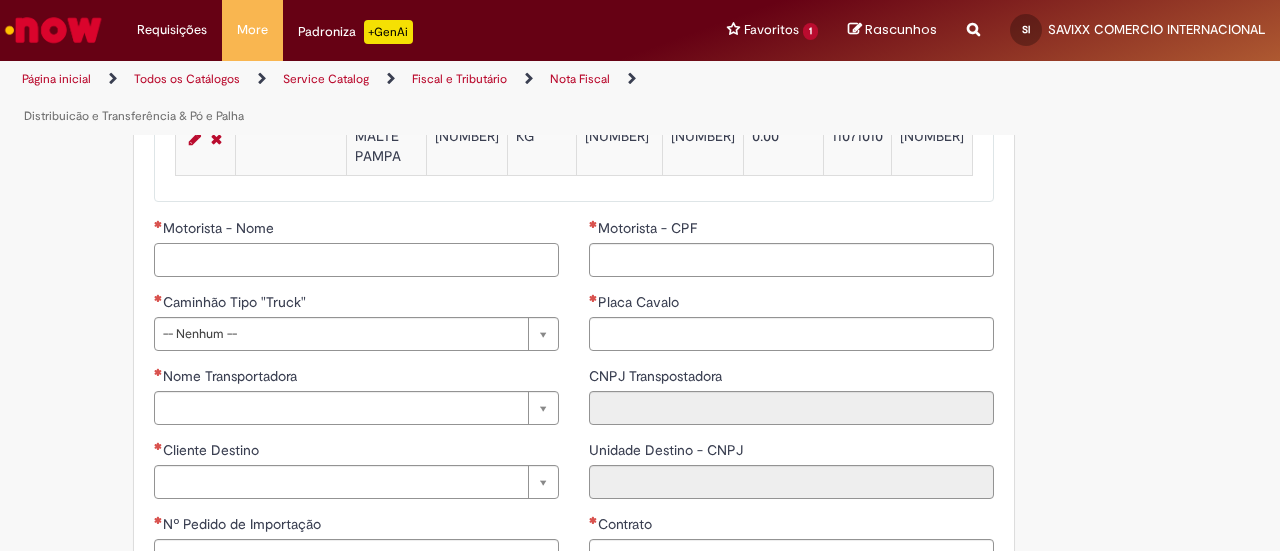 click on "Motorista - Nome" at bounding box center [356, 260] 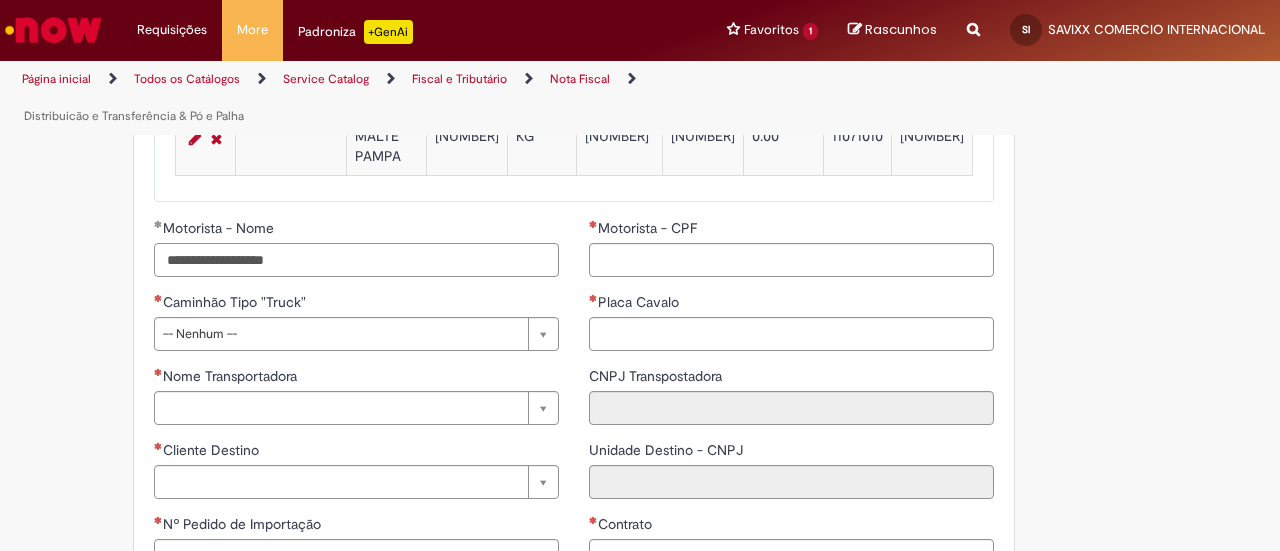 type on "**********" 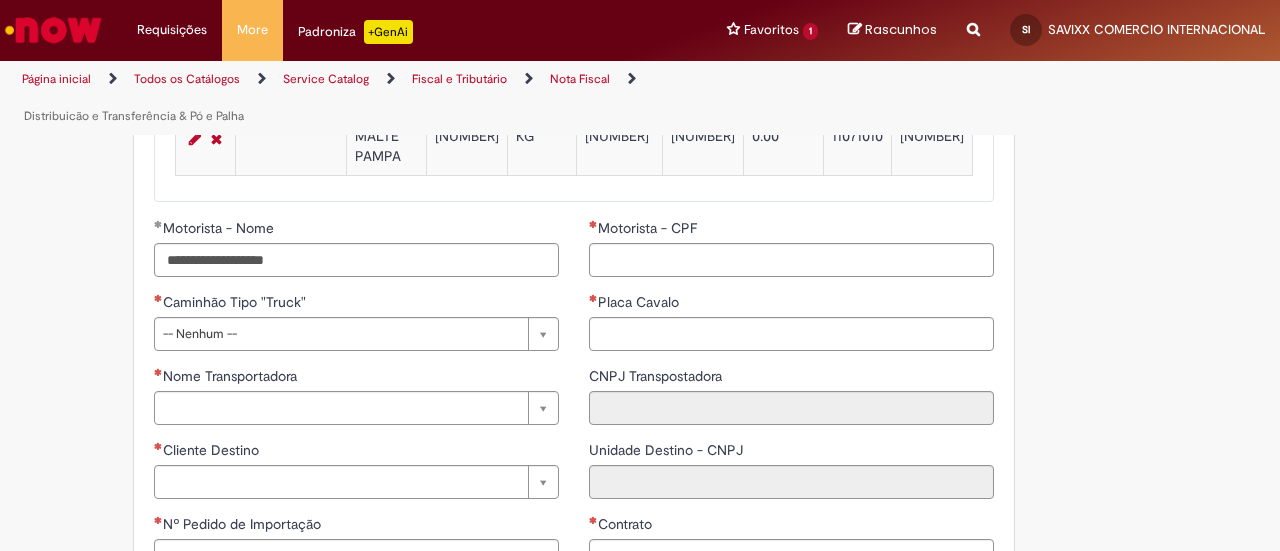 drag, startPoint x: 360, startPoint y: 353, endPoint x: 344, endPoint y: 372, distance: 24.839485 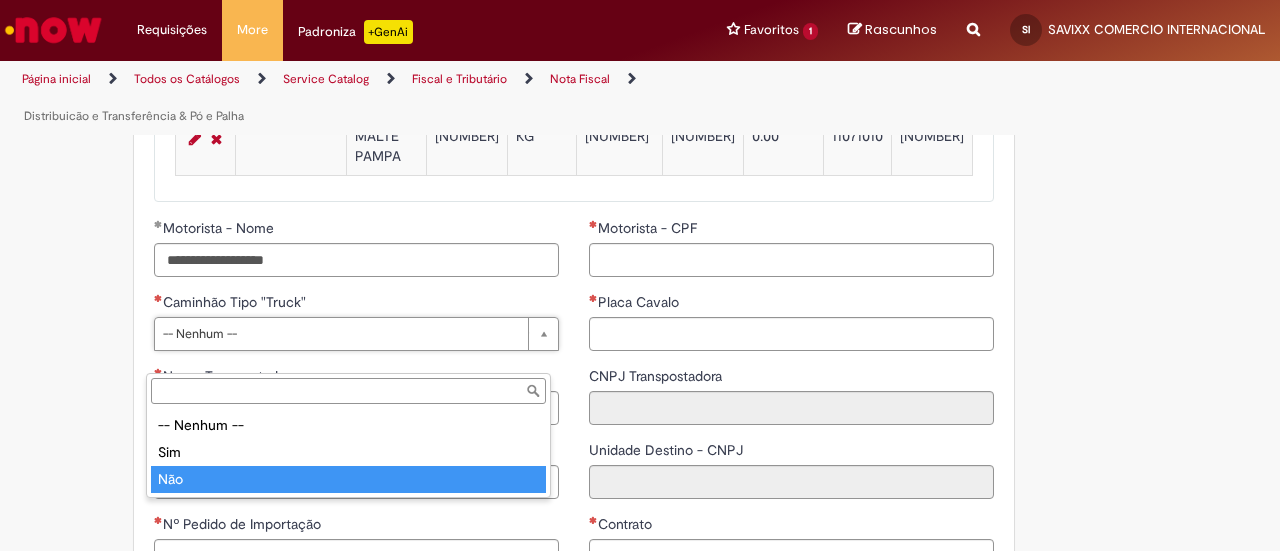 type on "***" 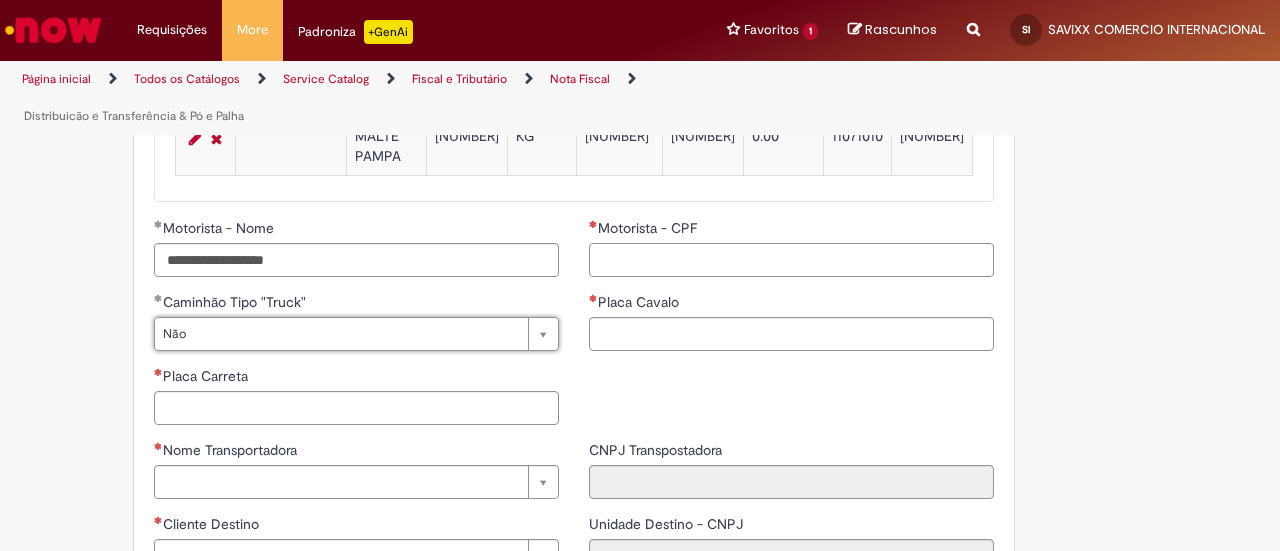click on "Motorista - CPF" at bounding box center [791, 260] 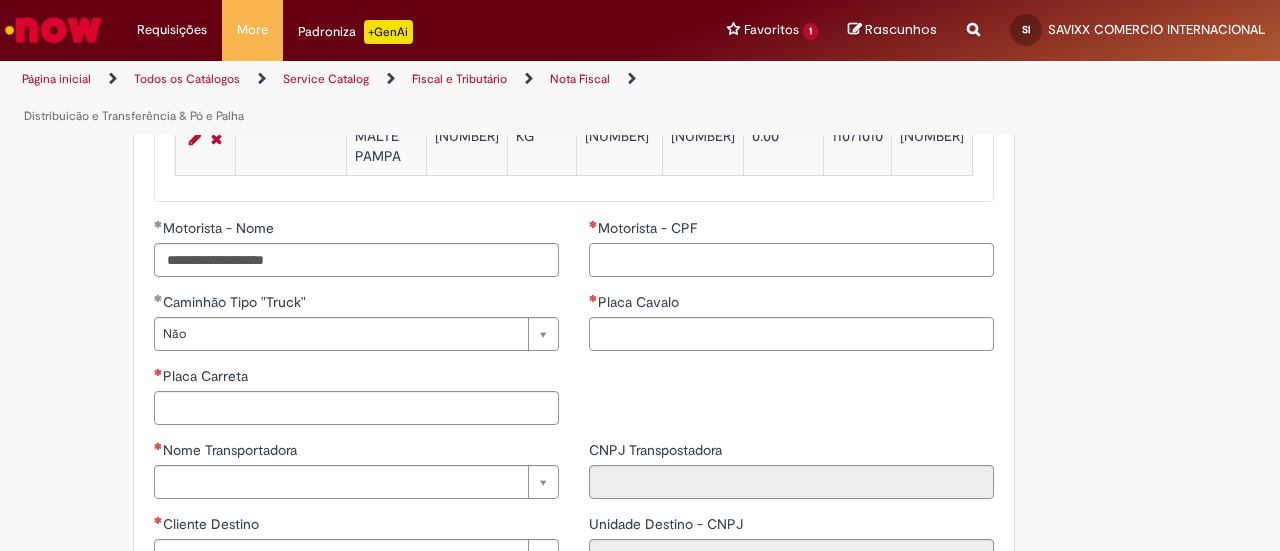 click on "Motorista - CPF" at bounding box center [791, 260] 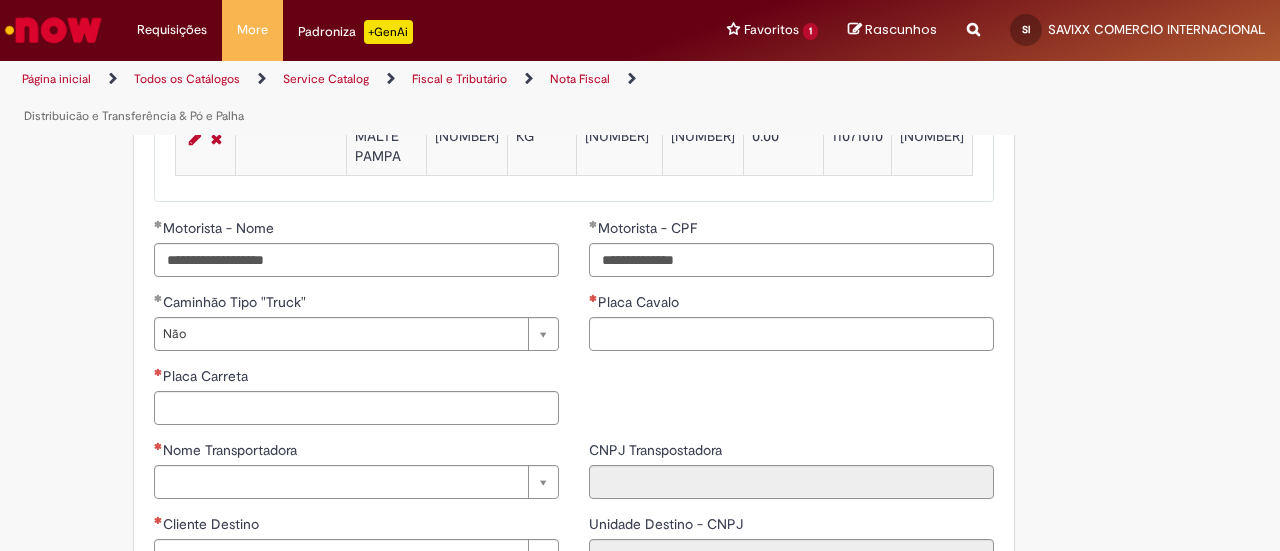 type on "**********" 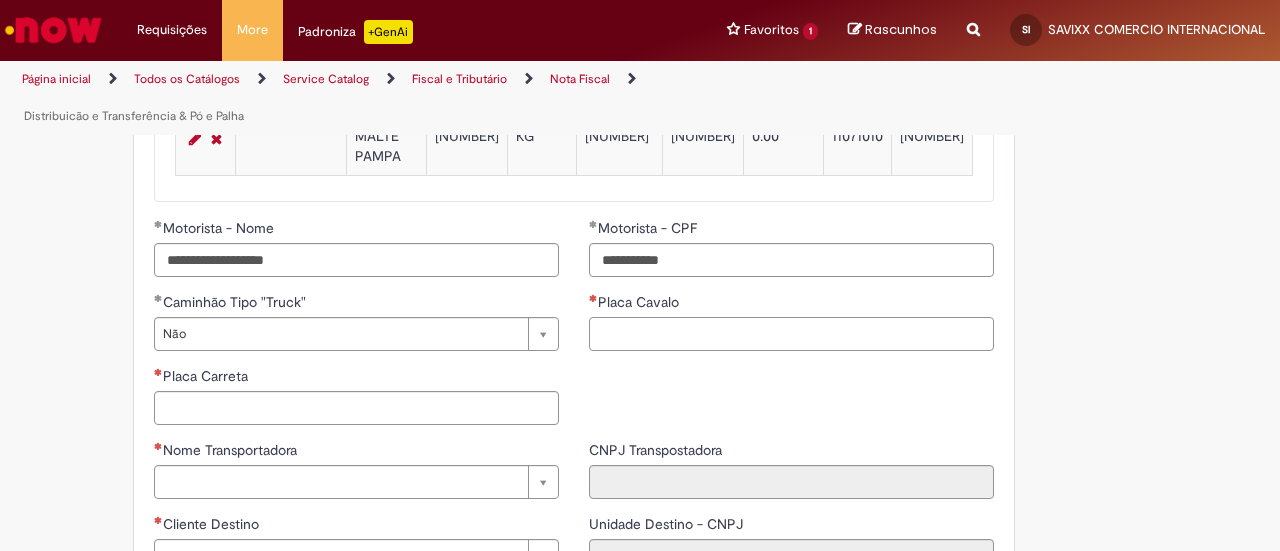 click on "Placa Cavalo" at bounding box center (791, 334) 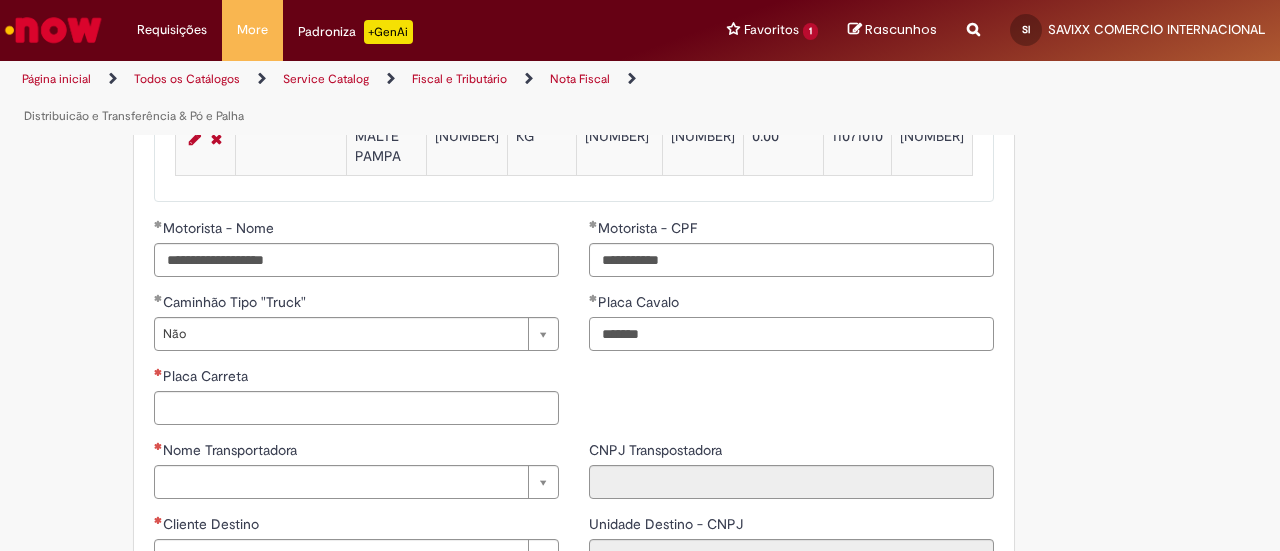 type on "*******" 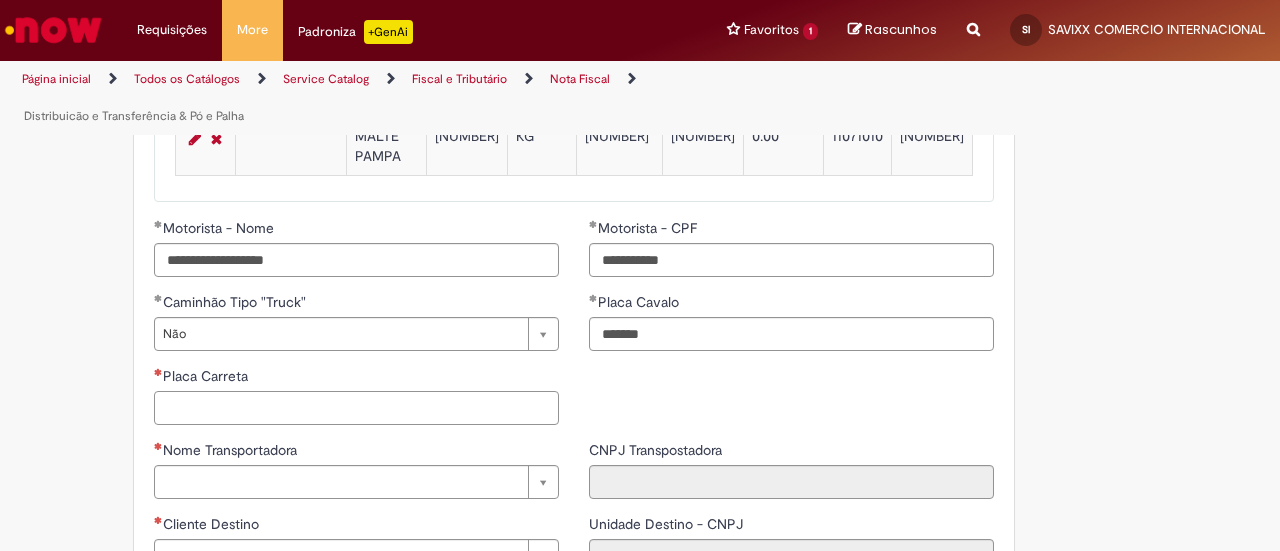 click on "Placa Carreta" at bounding box center [356, 408] 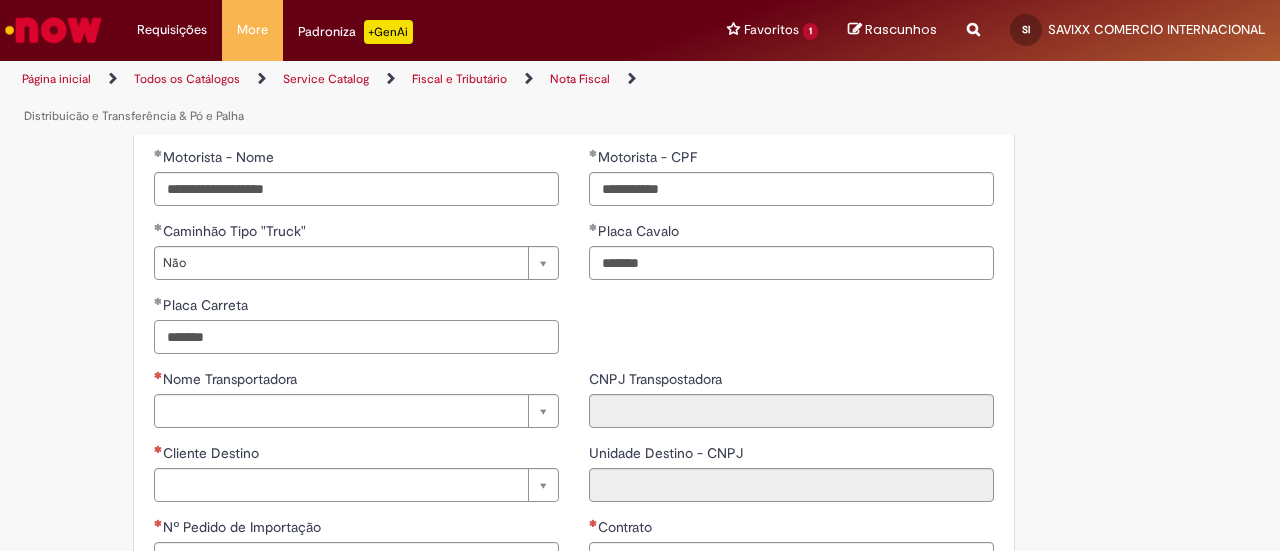 scroll, scrollTop: 2433, scrollLeft: 0, axis: vertical 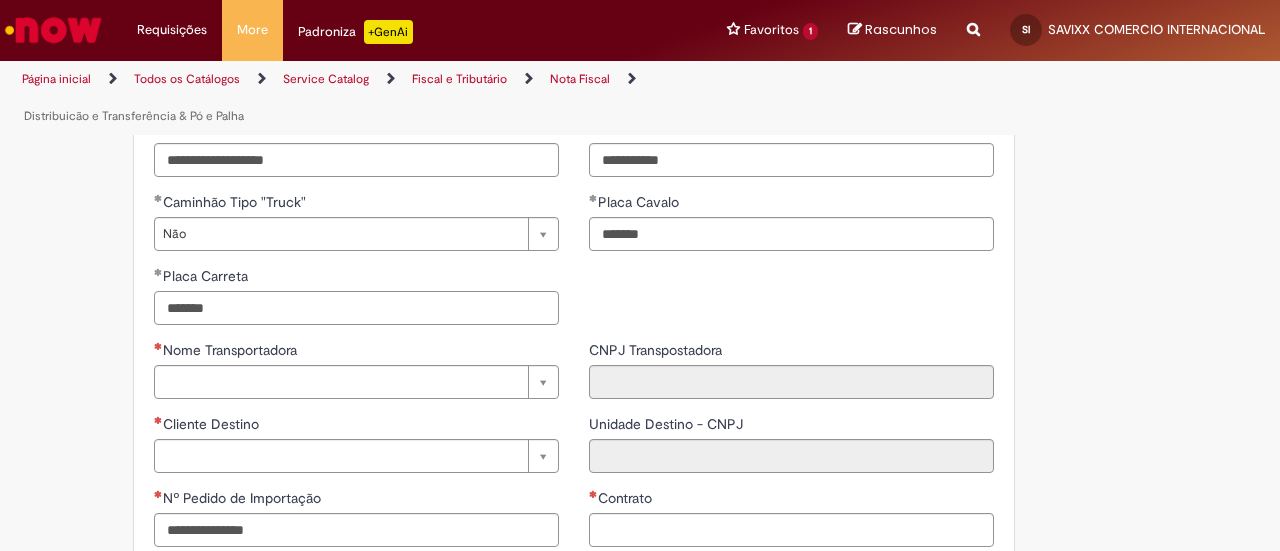 type on "*******" 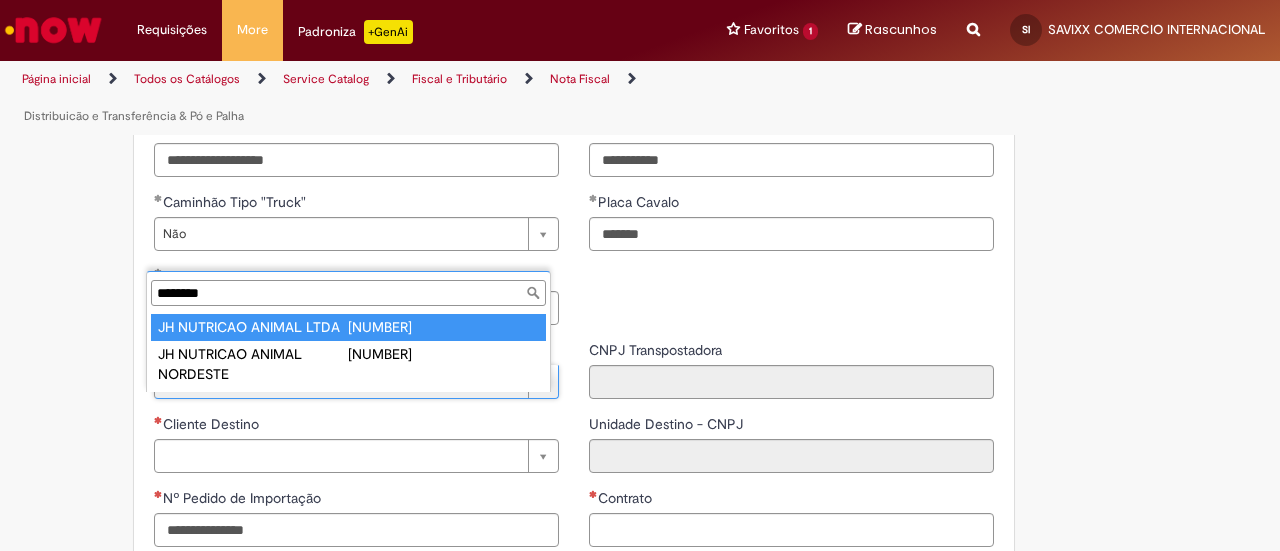 scroll, scrollTop: 0, scrollLeft: 0, axis: both 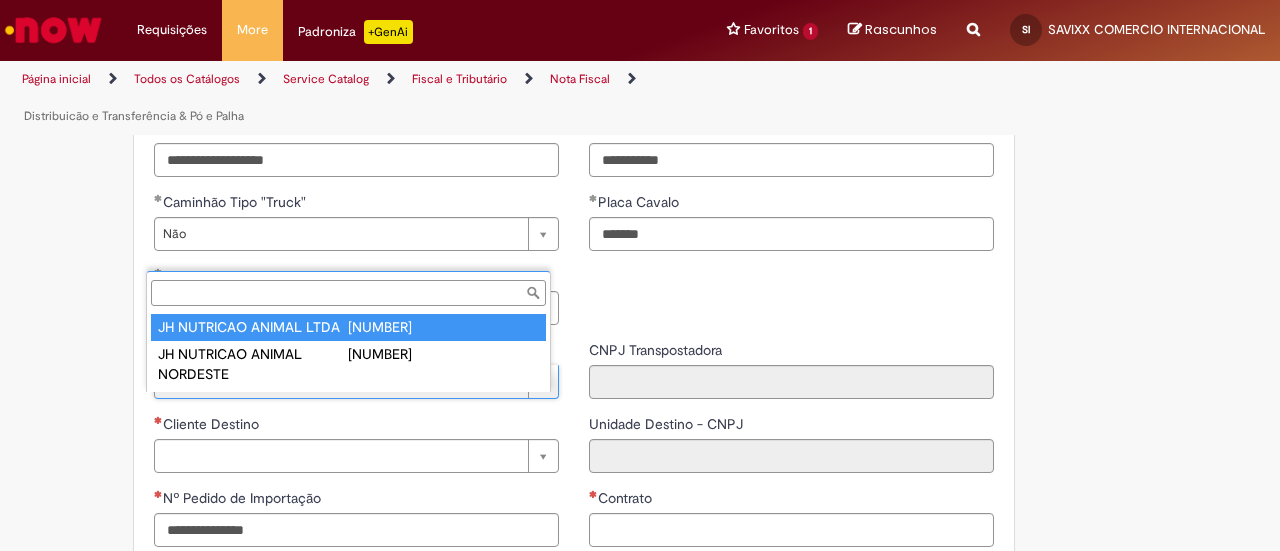 type on "**********" 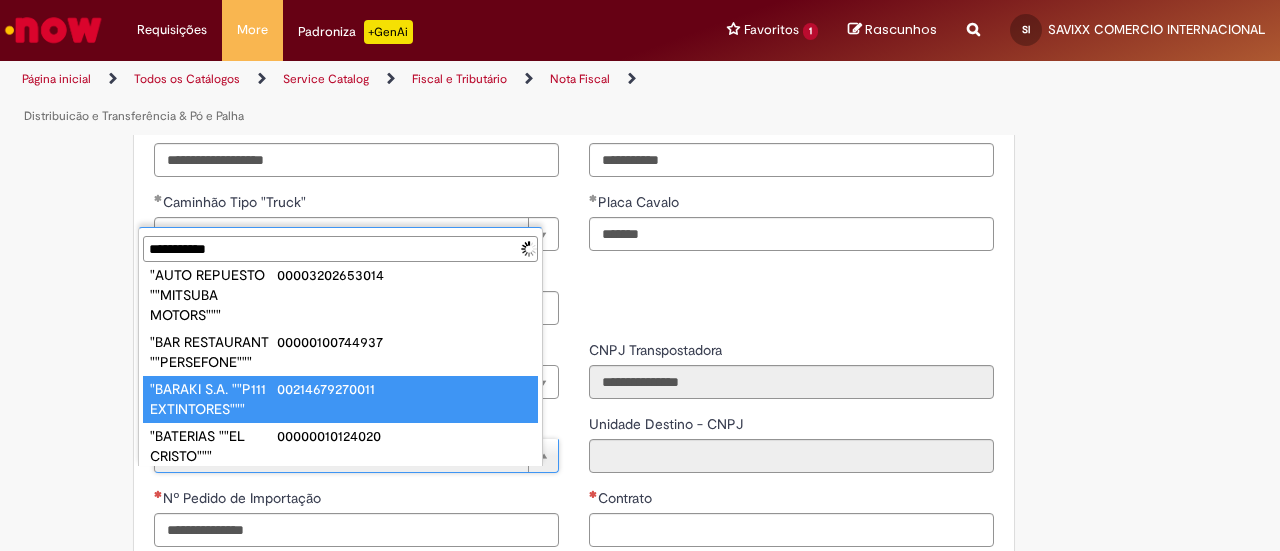 scroll, scrollTop: 0, scrollLeft: 0, axis: both 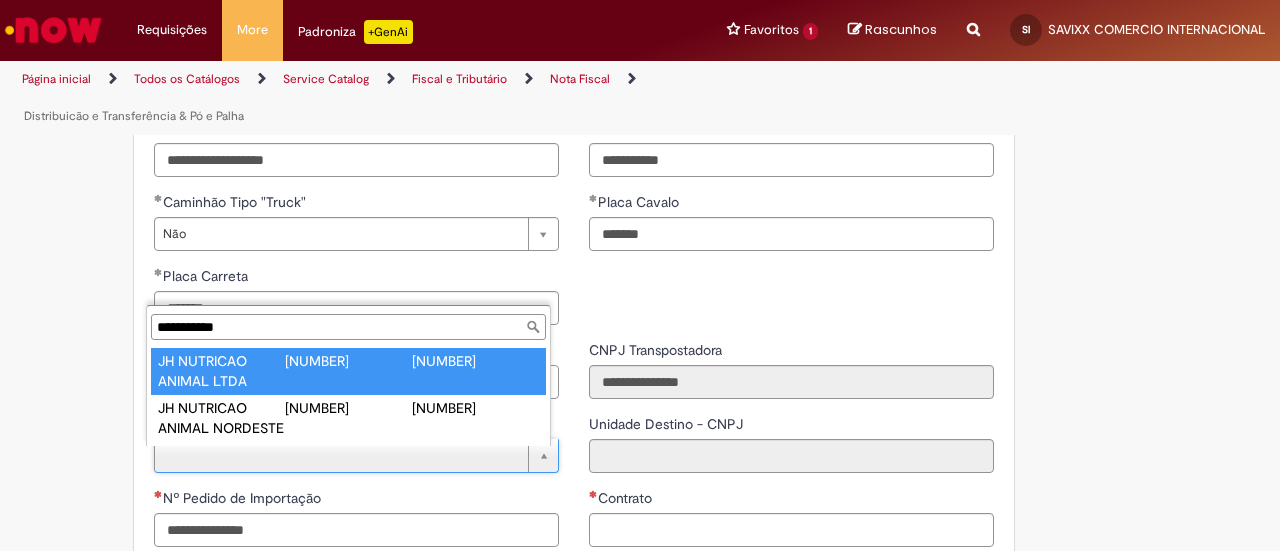 type on "**********" 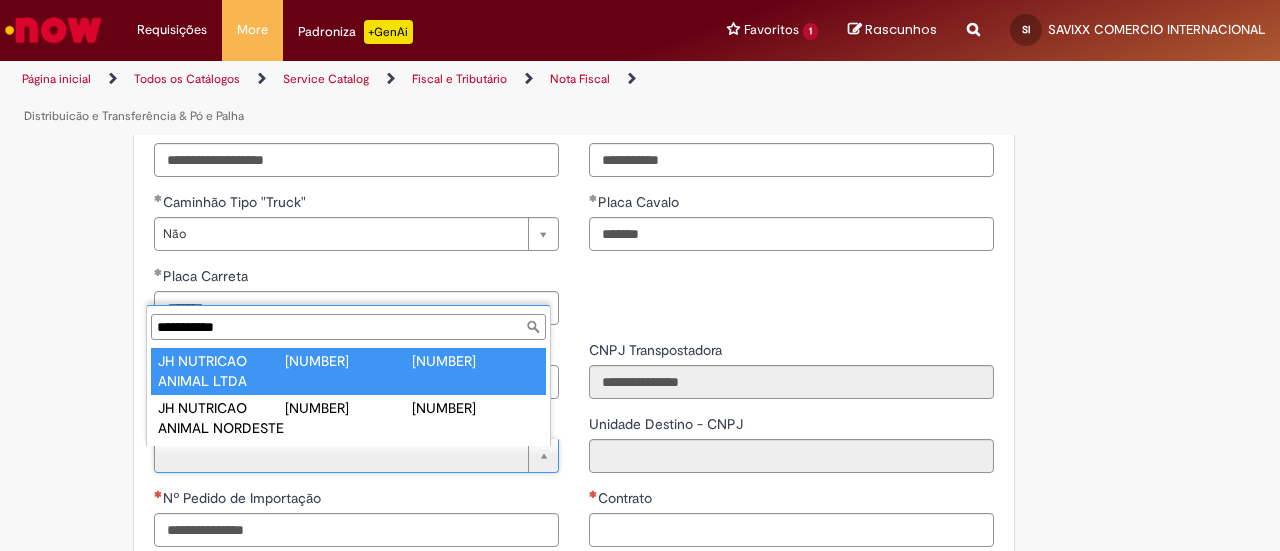 type on "**********" 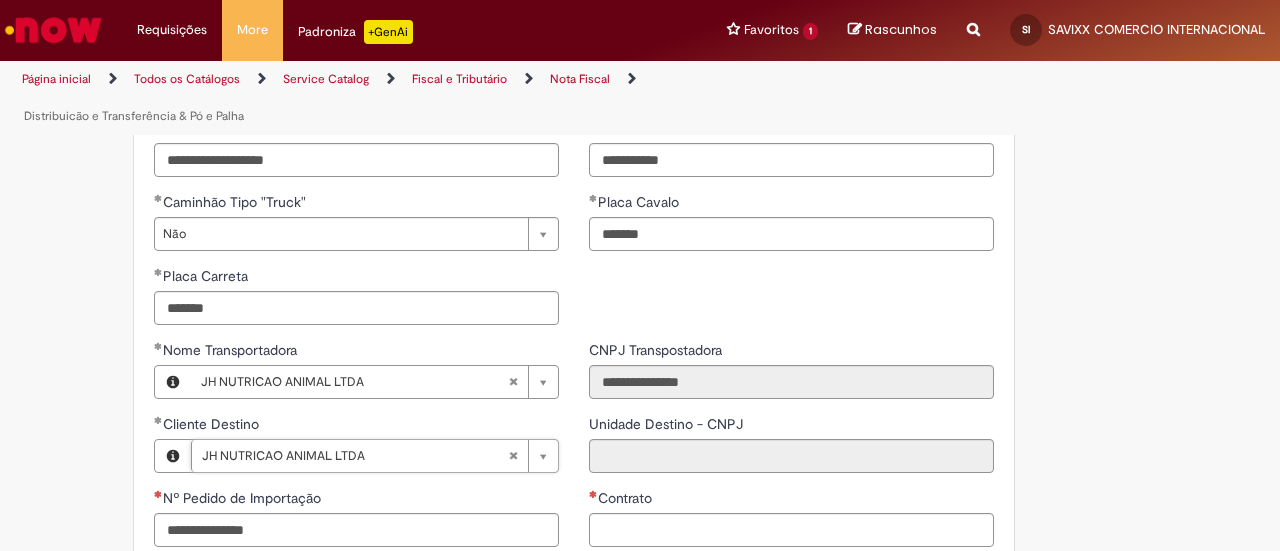 type on "**********" 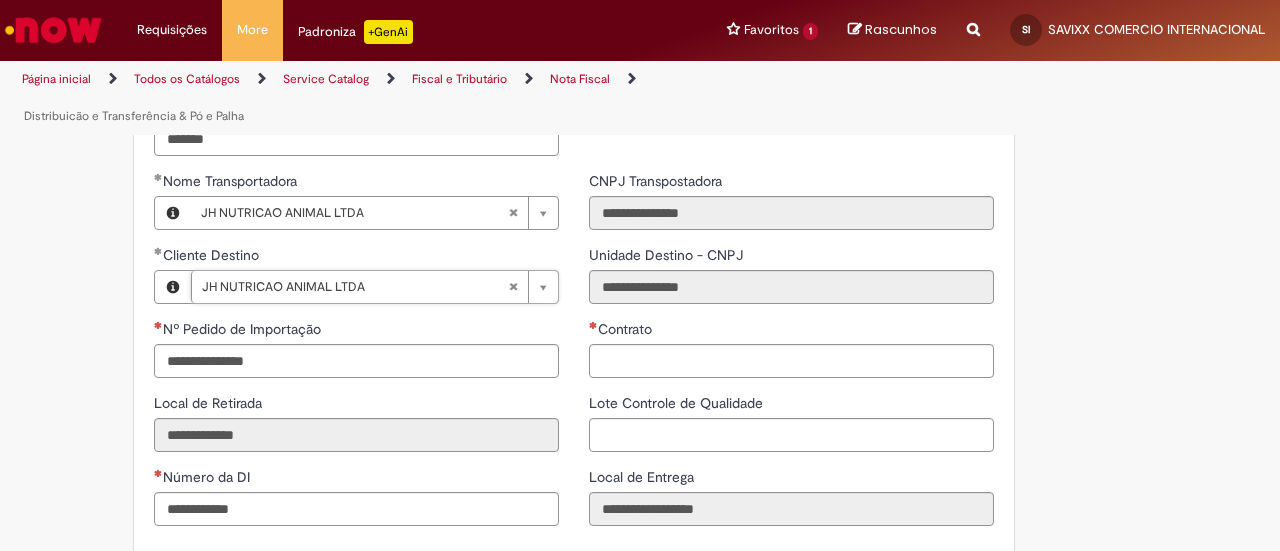 scroll, scrollTop: 2633, scrollLeft: 0, axis: vertical 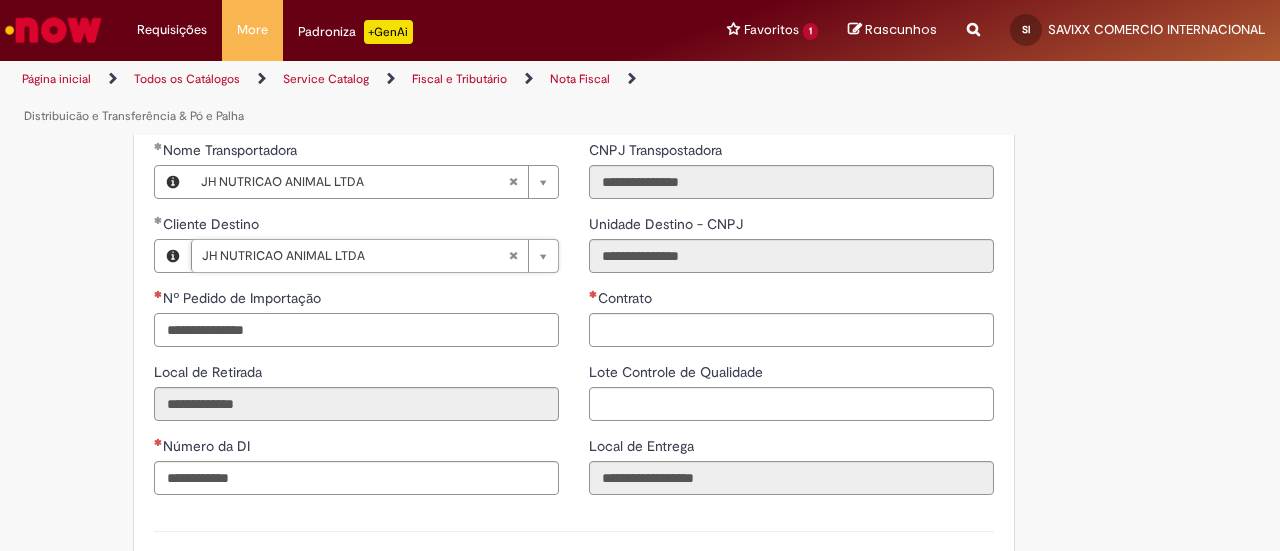 click on "Nº Pedido de Importação" at bounding box center (356, 330) 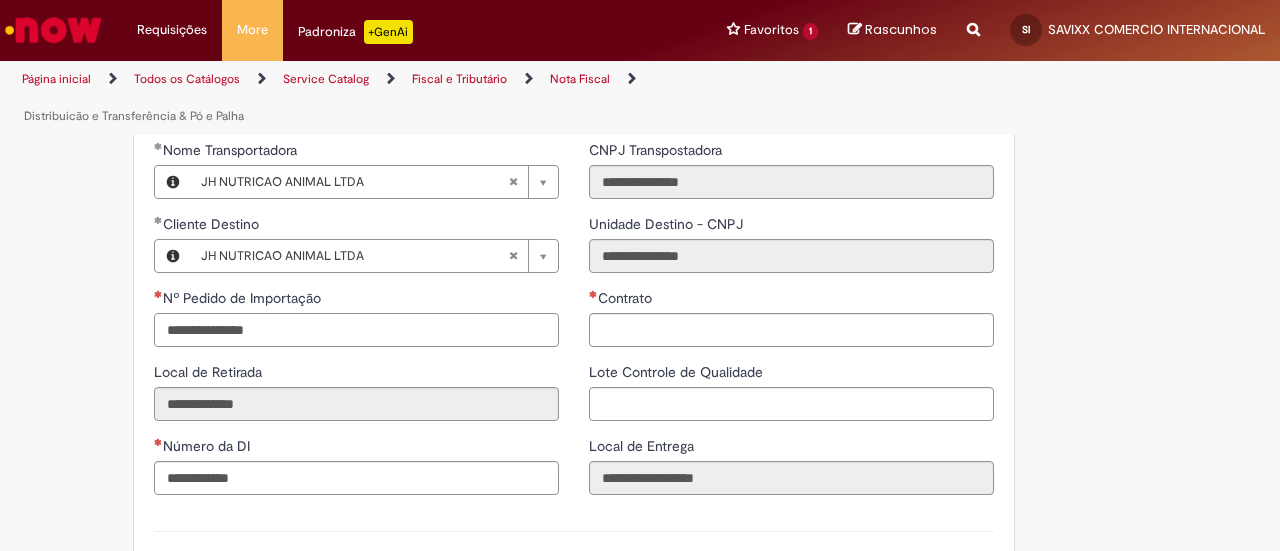 click on "Nº Pedido de Importação" at bounding box center [356, 330] 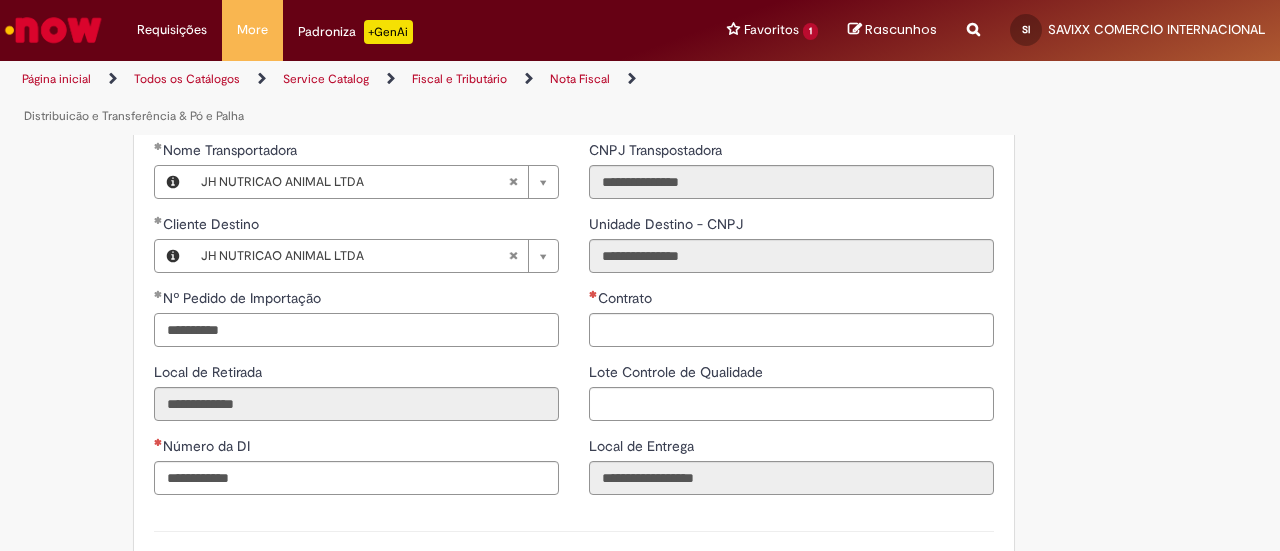 type on "**********" 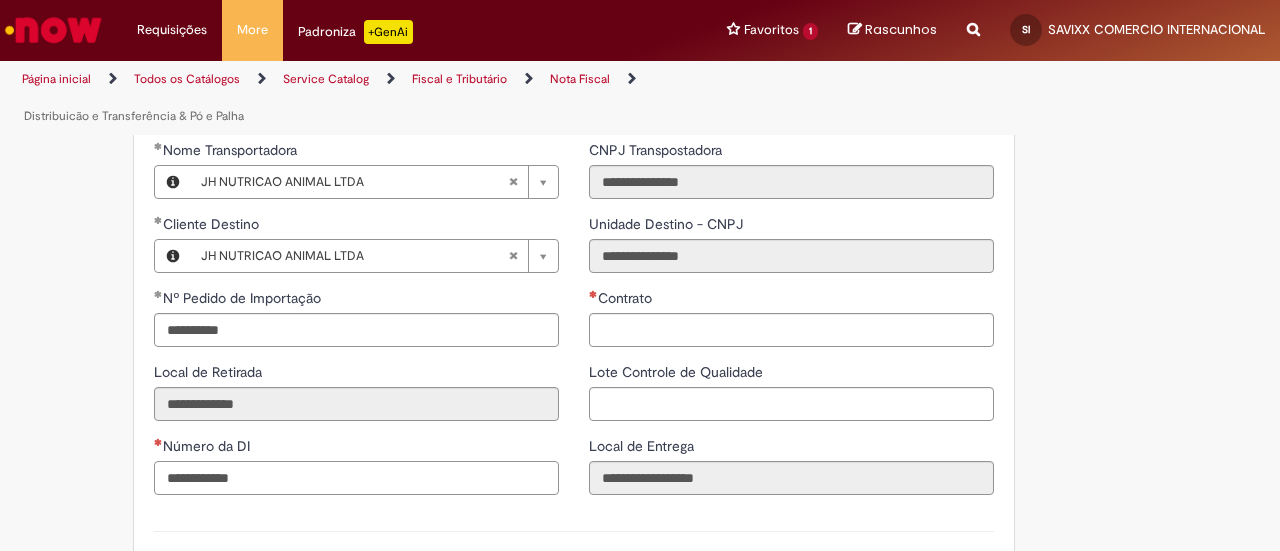 click on "Número da DI" at bounding box center [356, 478] 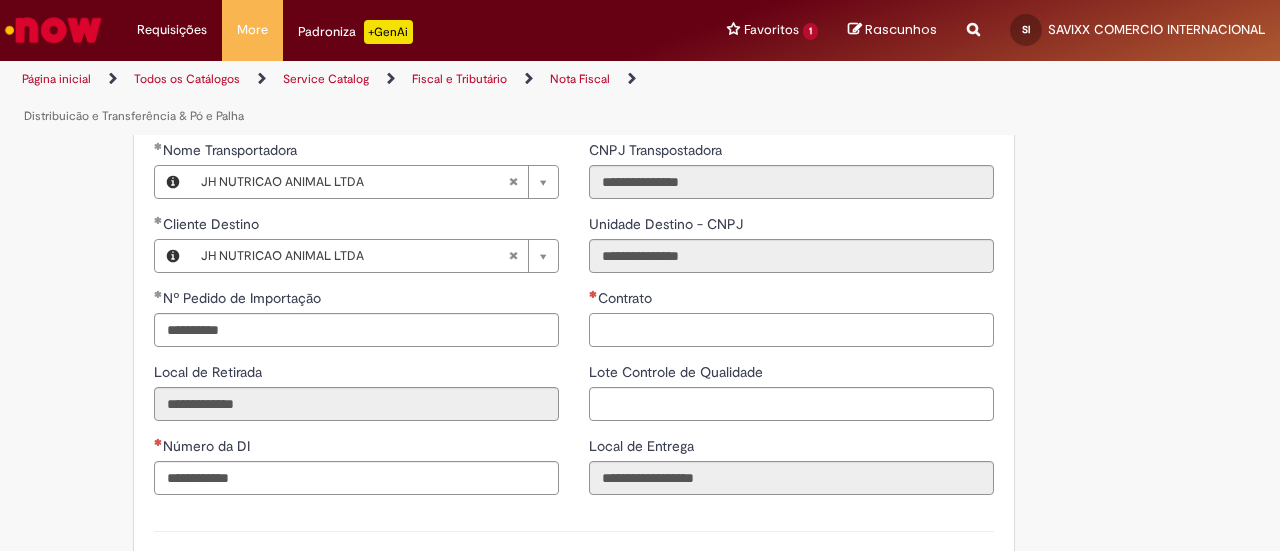 click on "Contrato" at bounding box center [791, 330] 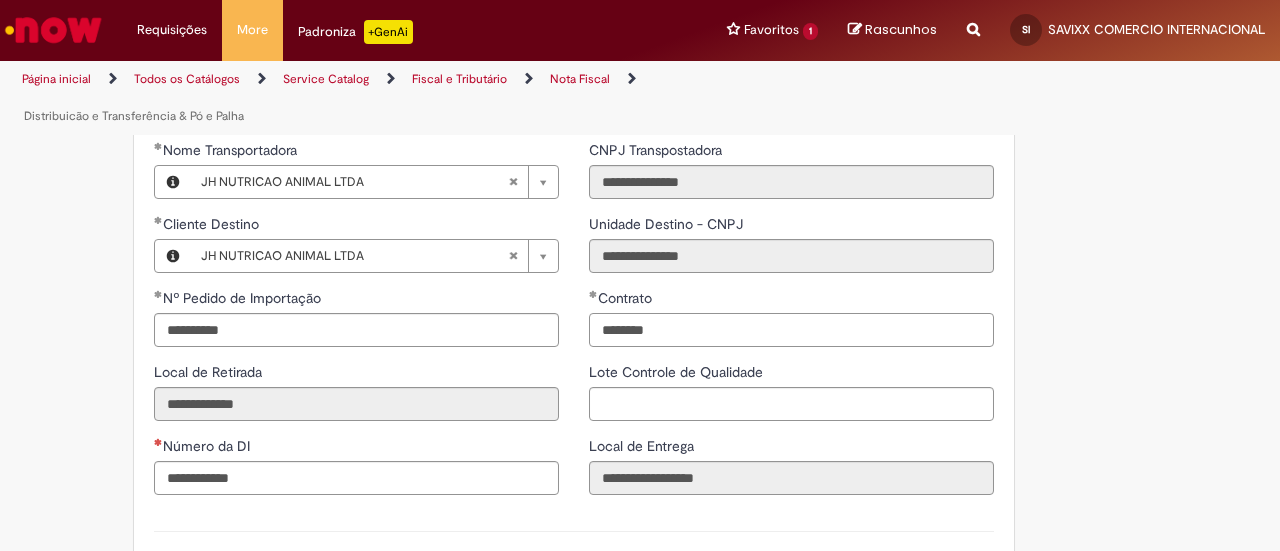 type on "********" 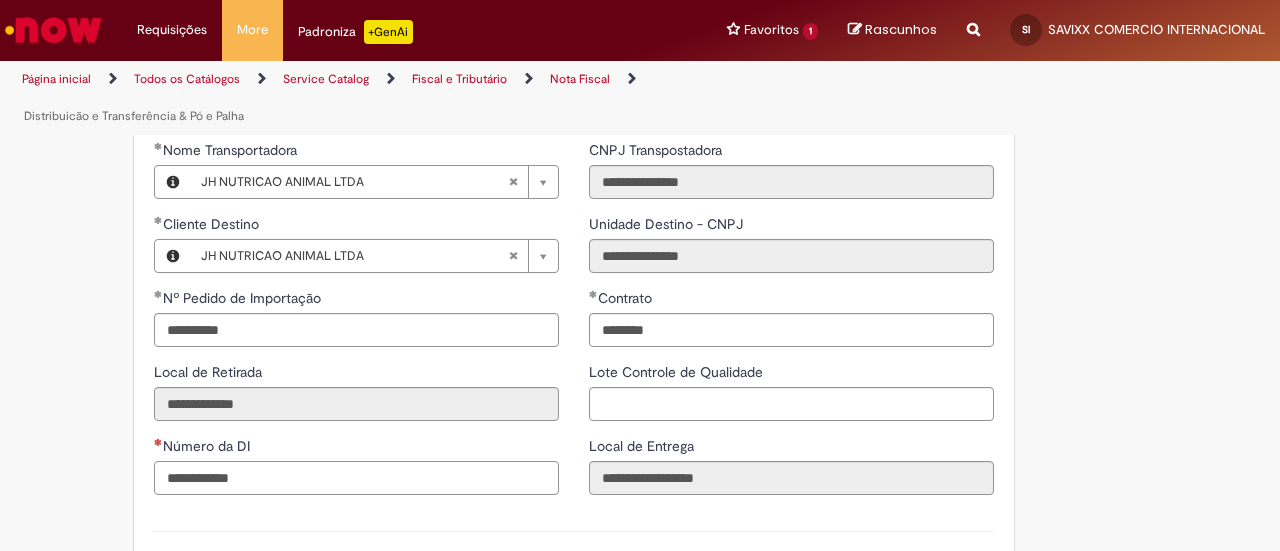 click on "Número da DI" at bounding box center [356, 478] 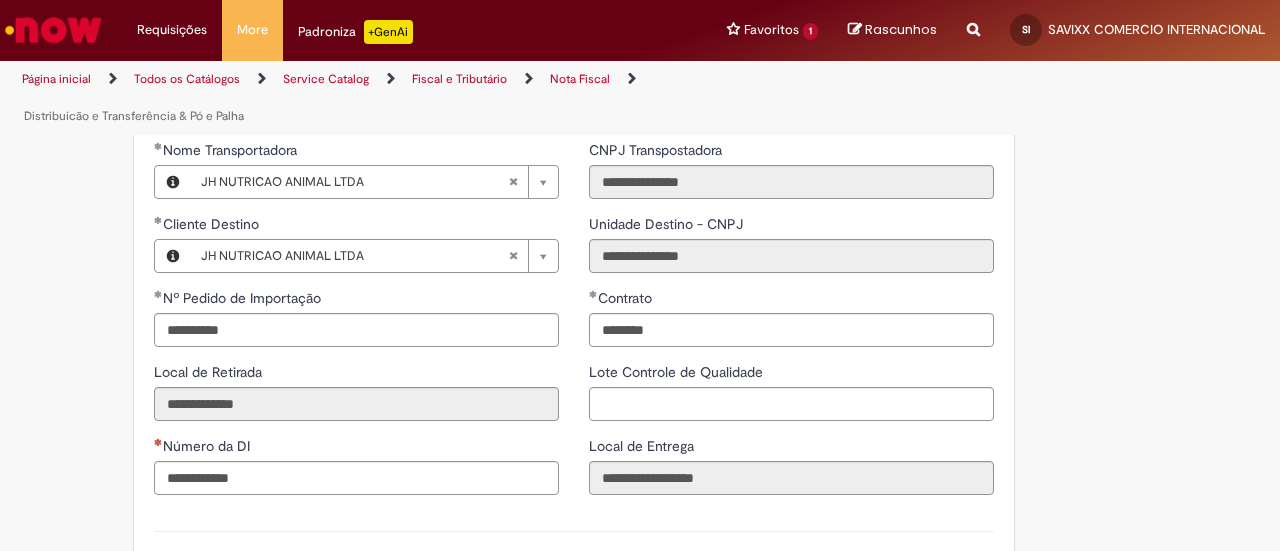 click on "Número da DI" at bounding box center (356, 448) 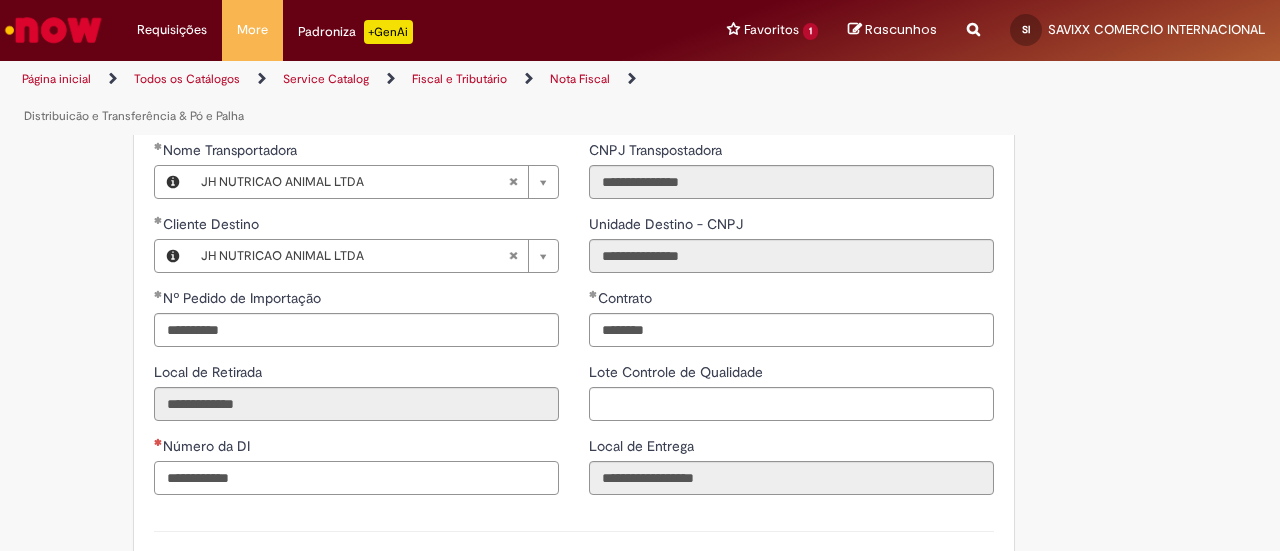 click on "Número da DI" at bounding box center (356, 478) 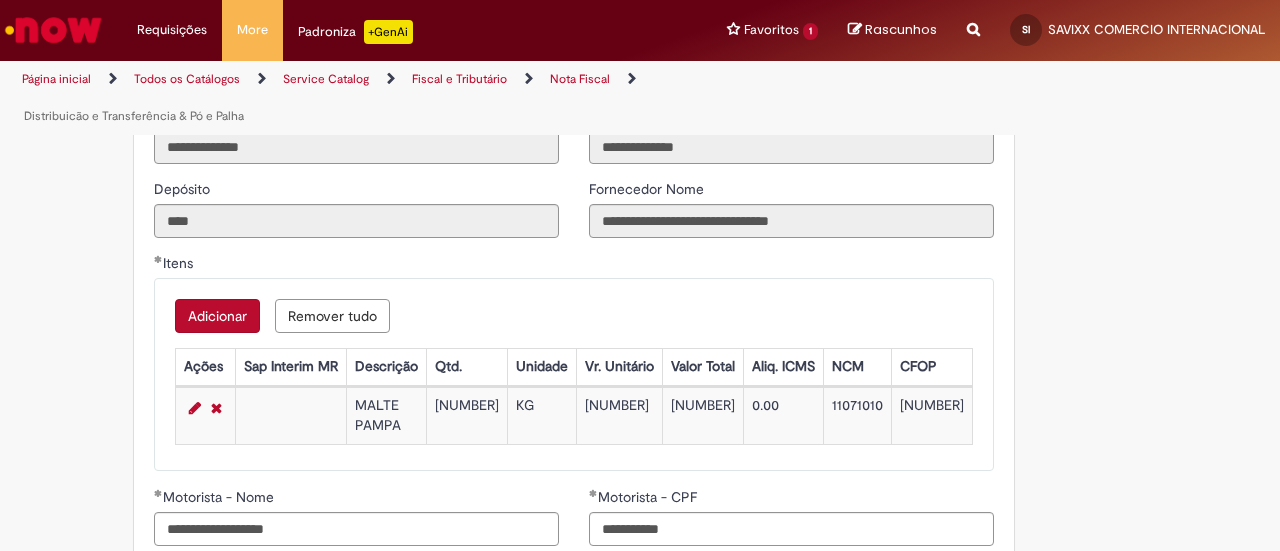 scroll, scrollTop: 2033, scrollLeft: 0, axis: vertical 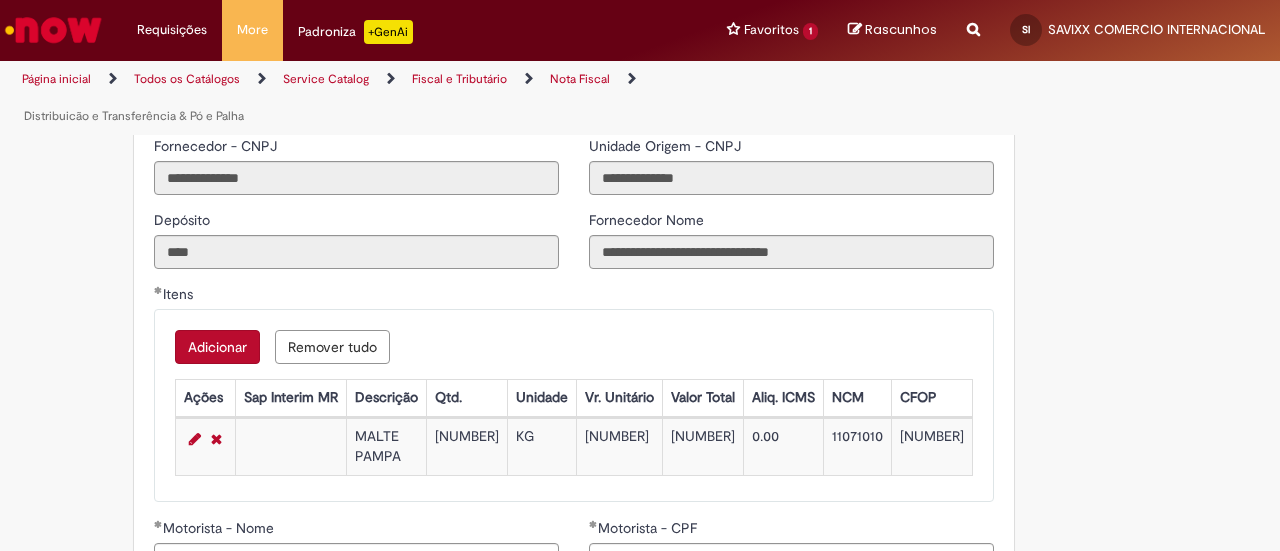 type on "**********" 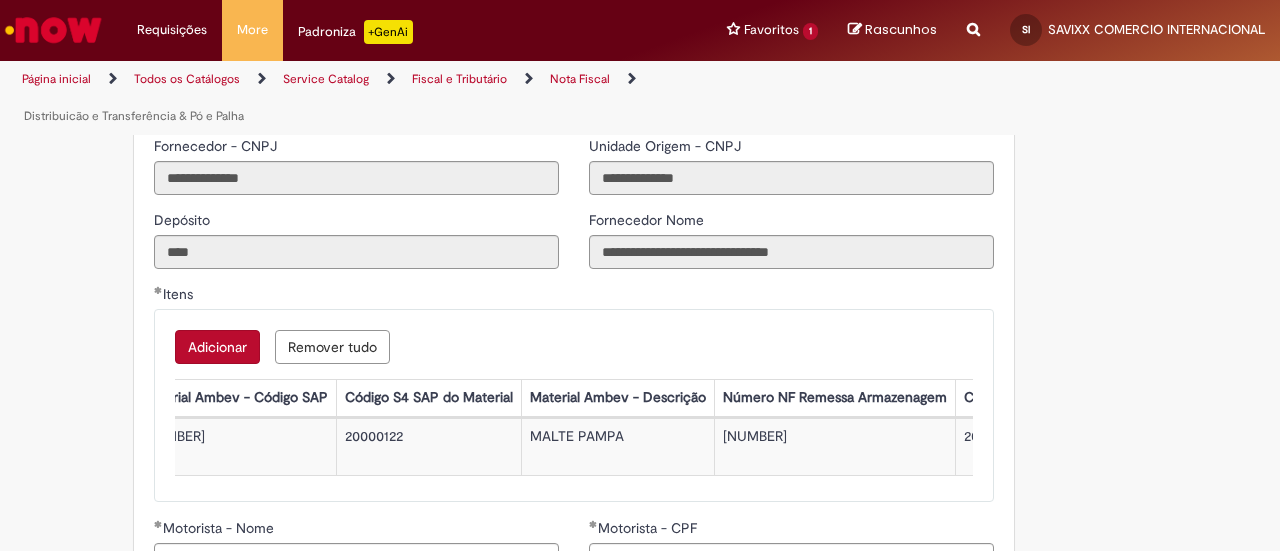 scroll, scrollTop: 0, scrollLeft: 0, axis: both 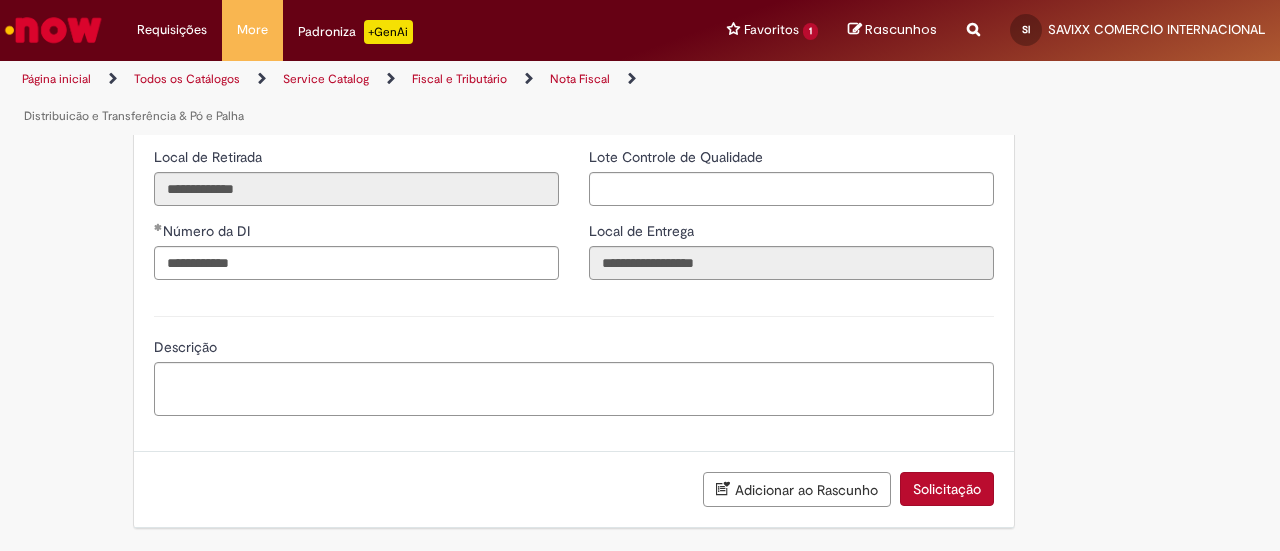 click on "Solicitação" at bounding box center [947, 489] 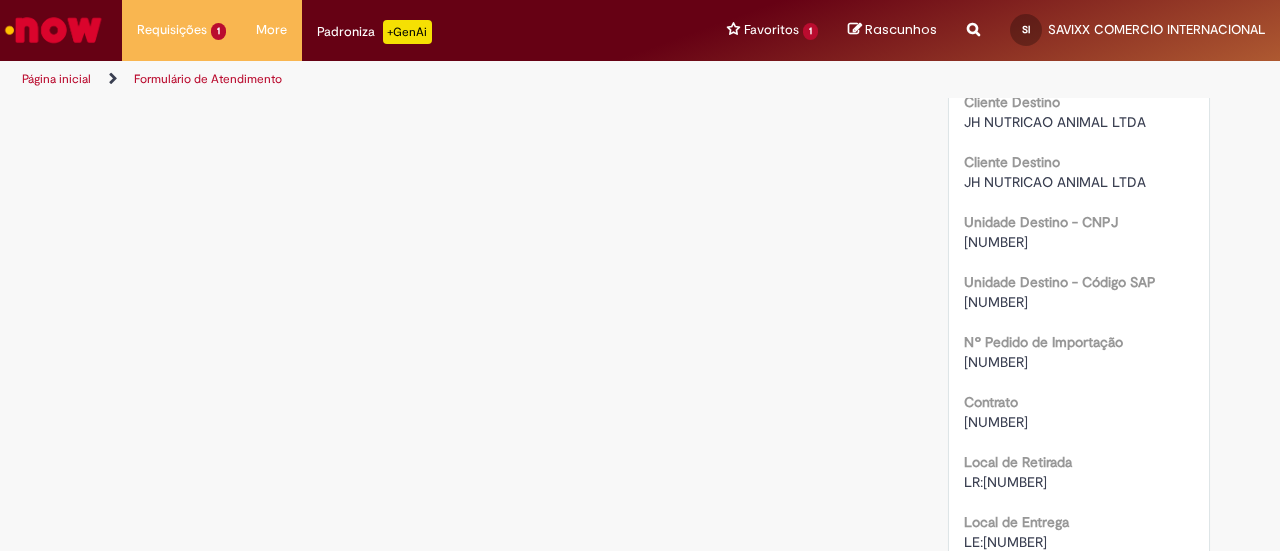 scroll, scrollTop: 2600, scrollLeft: 0, axis: vertical 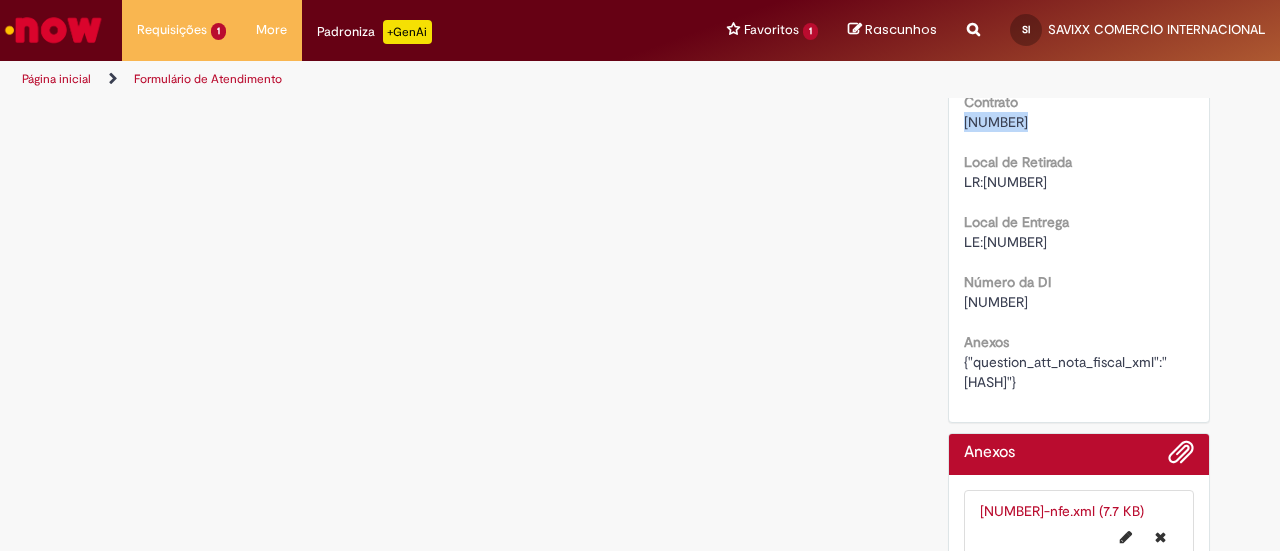drag, startPoint x: 1025, startPoint y: 164, endPoint x: 954, endPoint y: 161, distance: 71.063354 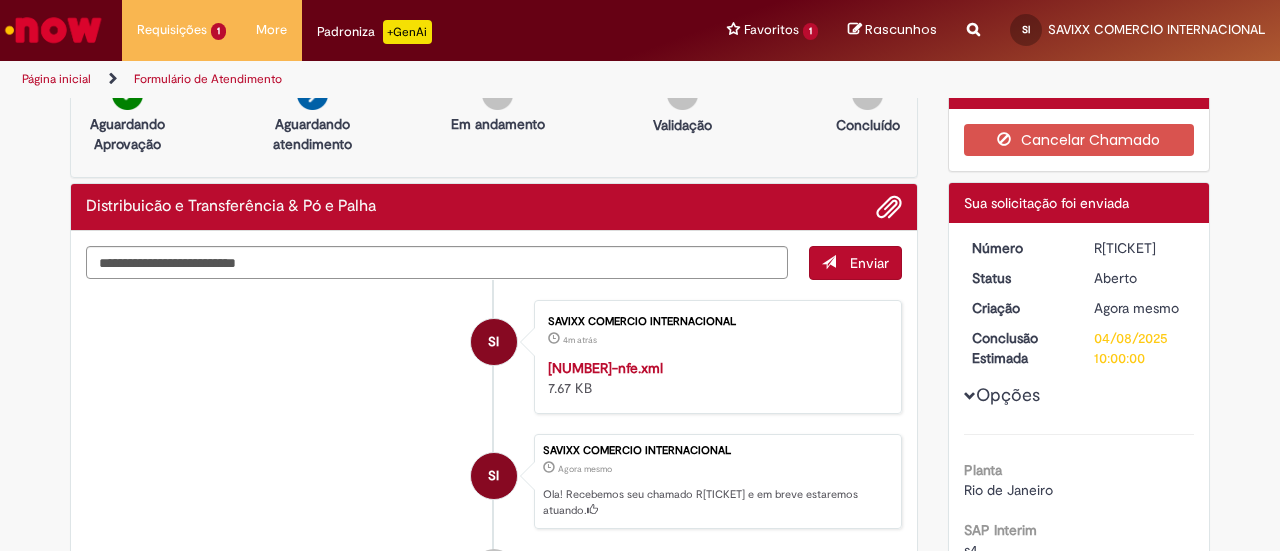 scroll, scrollTop: 0, scrollLeft: 0, axis: both 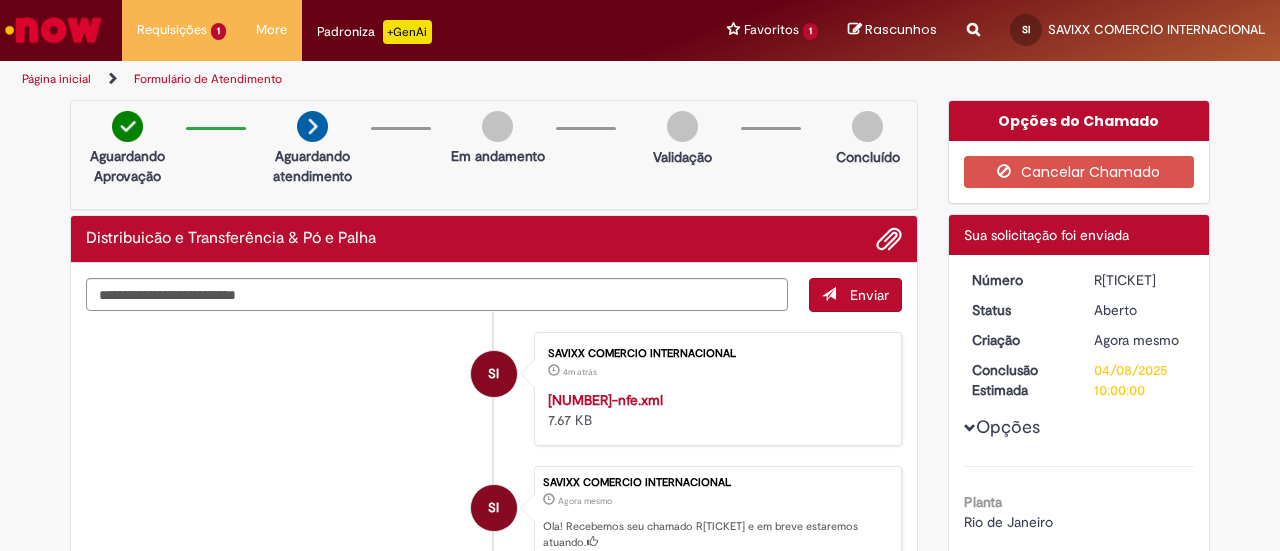 click on "R[TICKET]" at bounding box center [1140, 280] 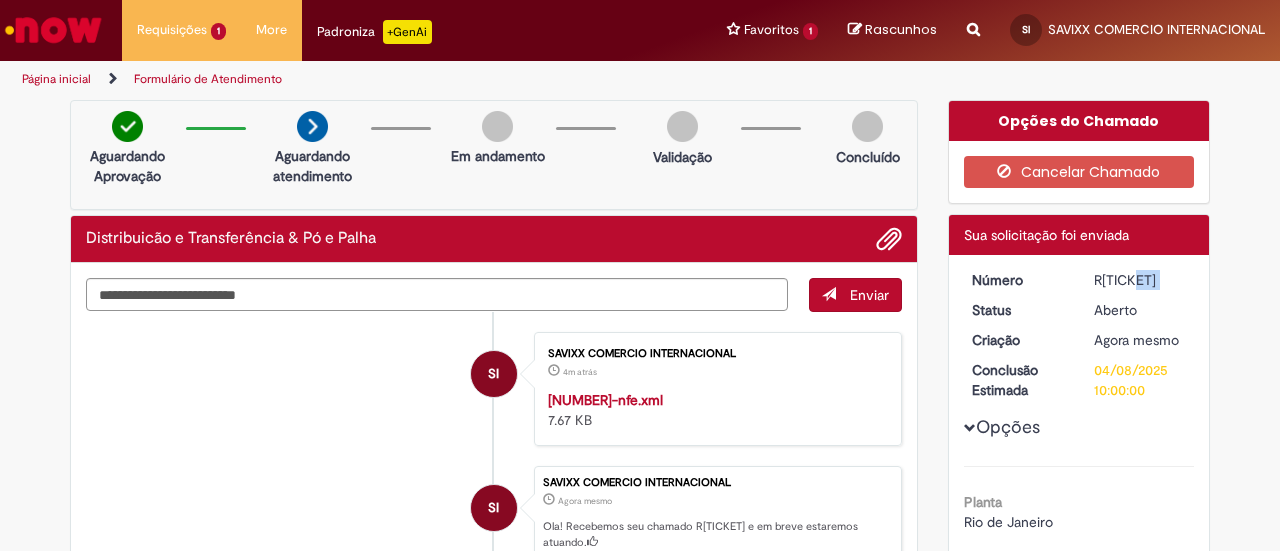 click on "R[TICKET]" at bounding box center (1140, 280) 